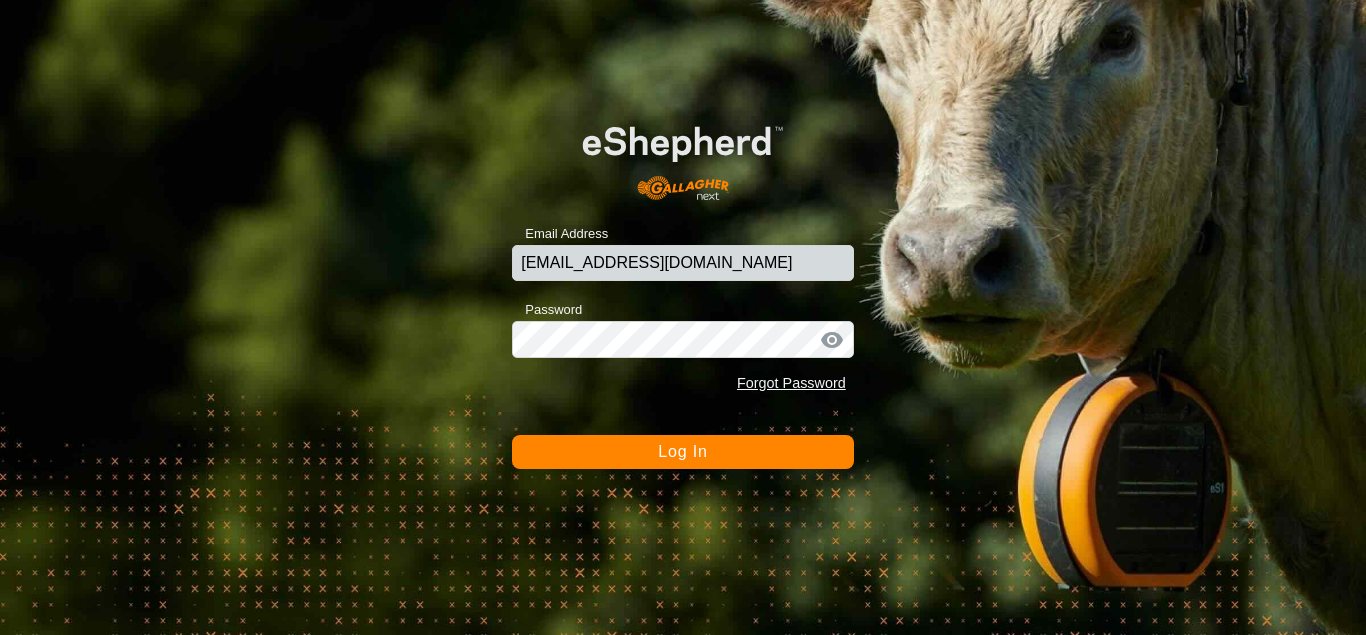 scroll, scrollTop: 0, scrollLeft: 0, axis: both 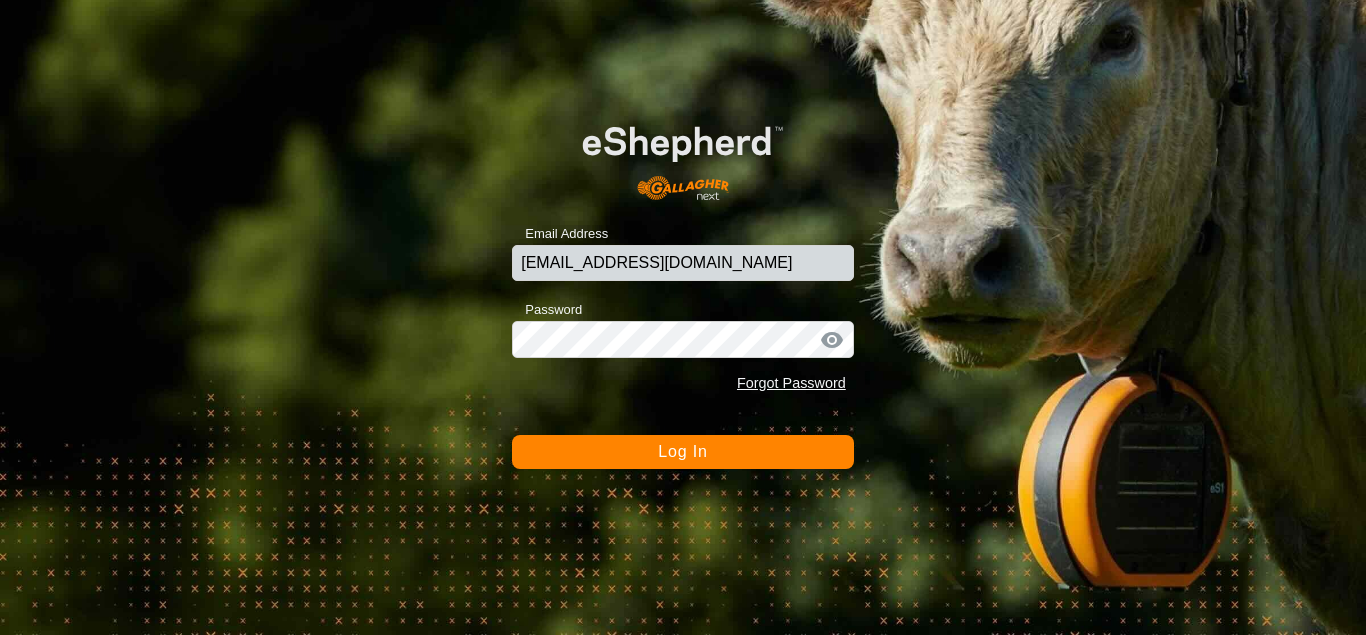 click on "Log In" 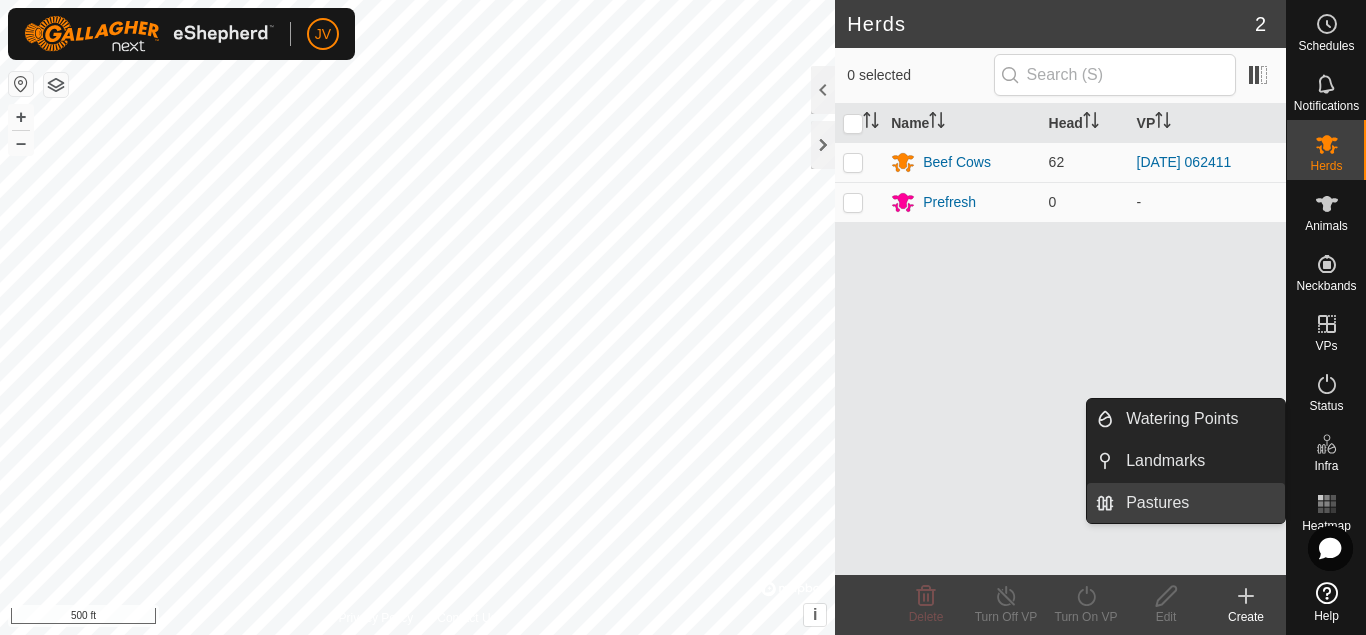 click on "Pastures" at bounding box center [1199, 503] 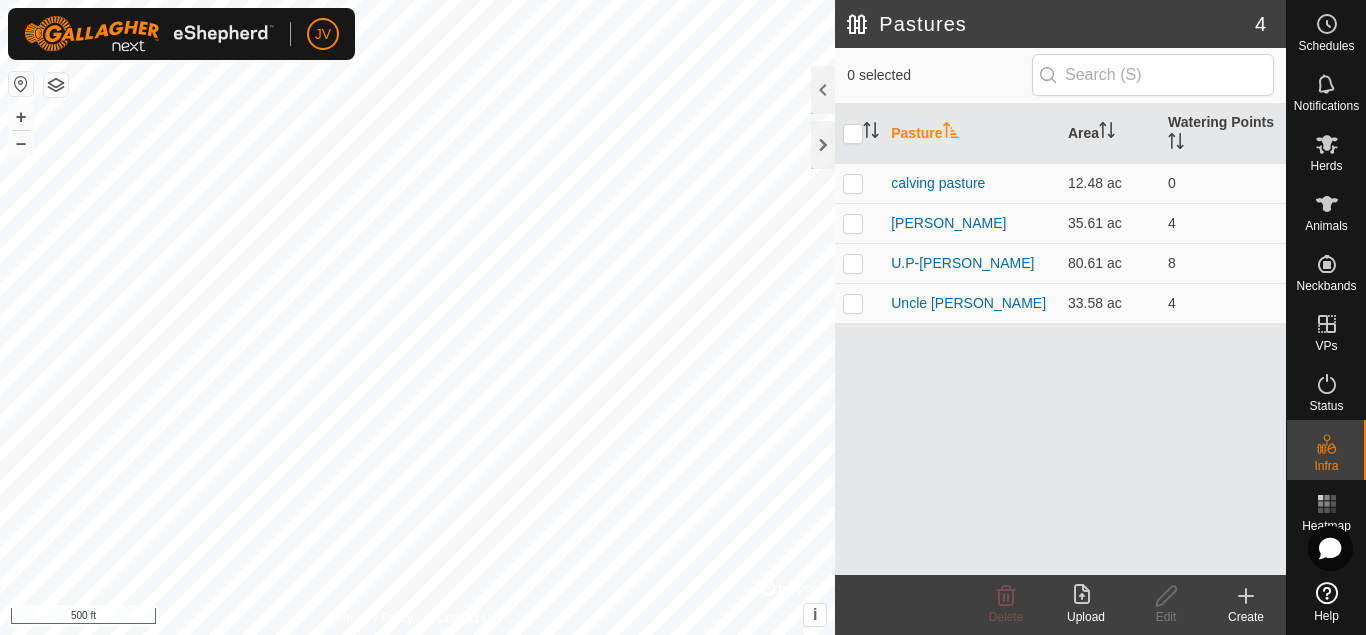 click 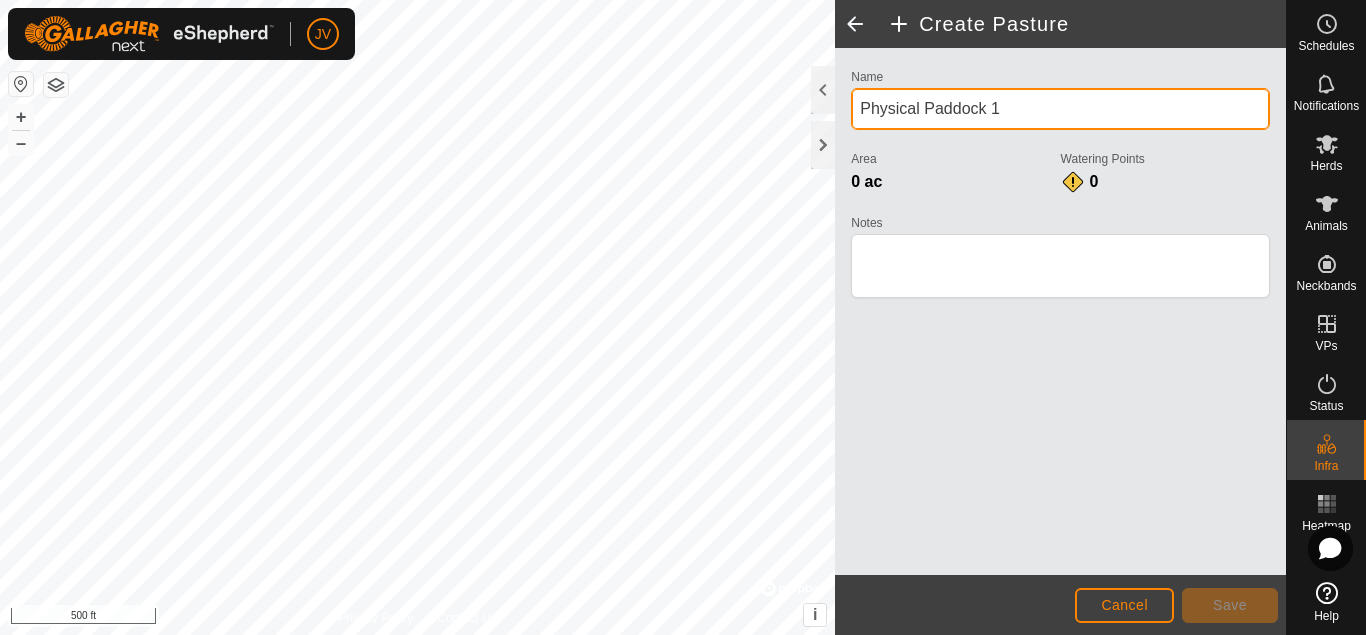 click on "Physical Paddock 1" at bounding box center (1060, 109) 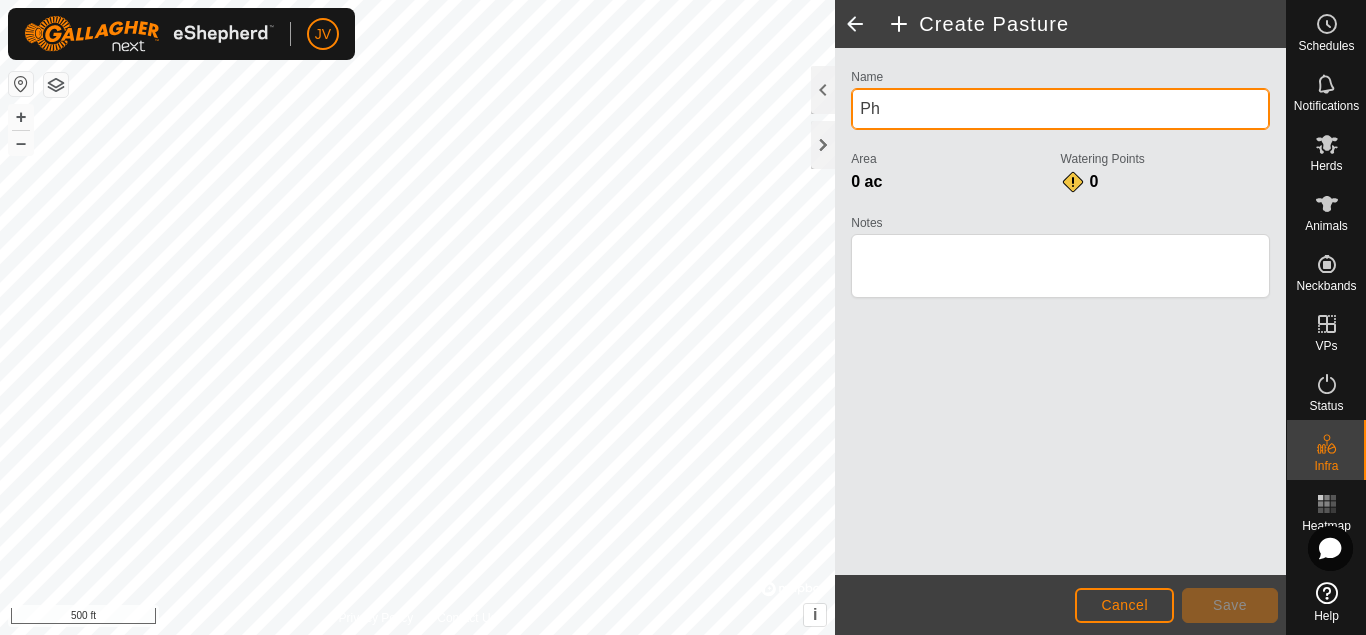 type on "P" 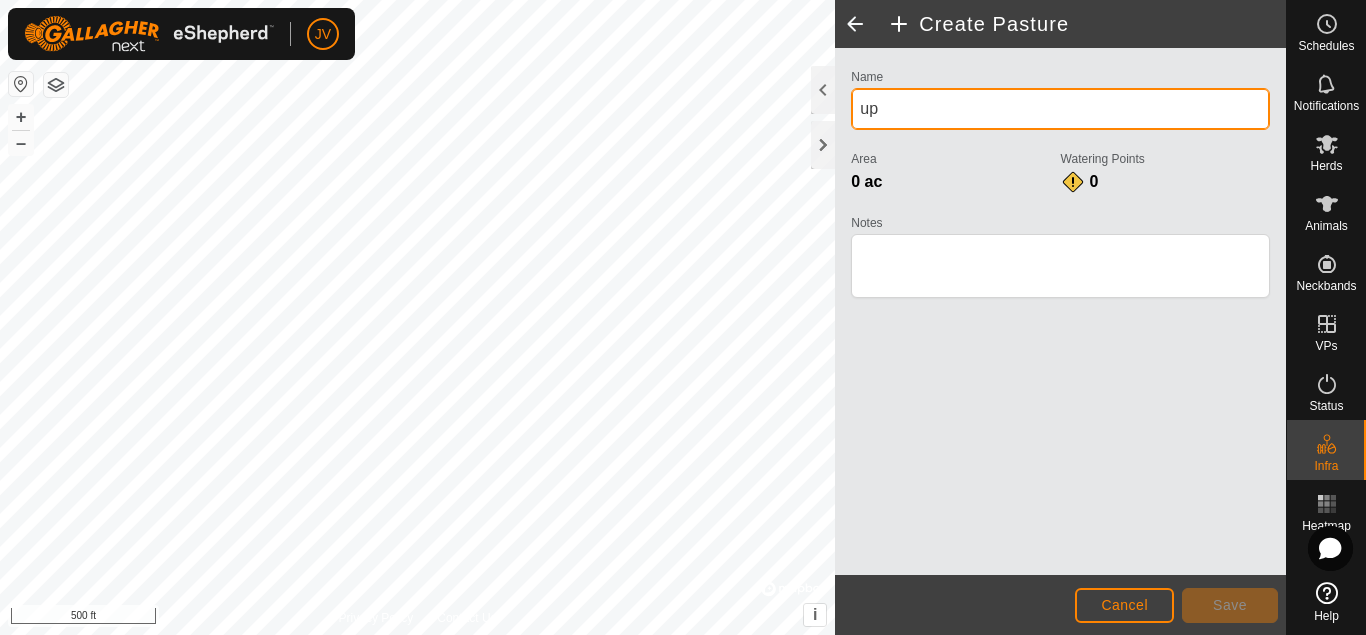 type on "u" 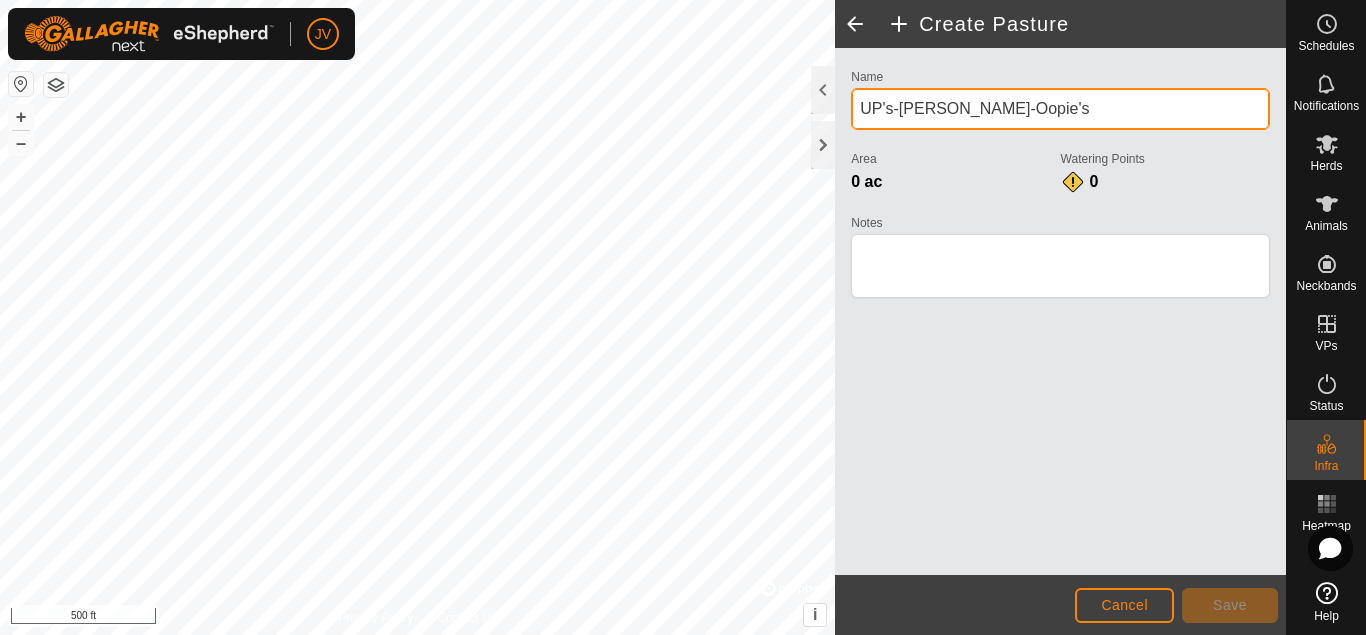 type on "UP's-[PERSON_NAME]-Oopie's" 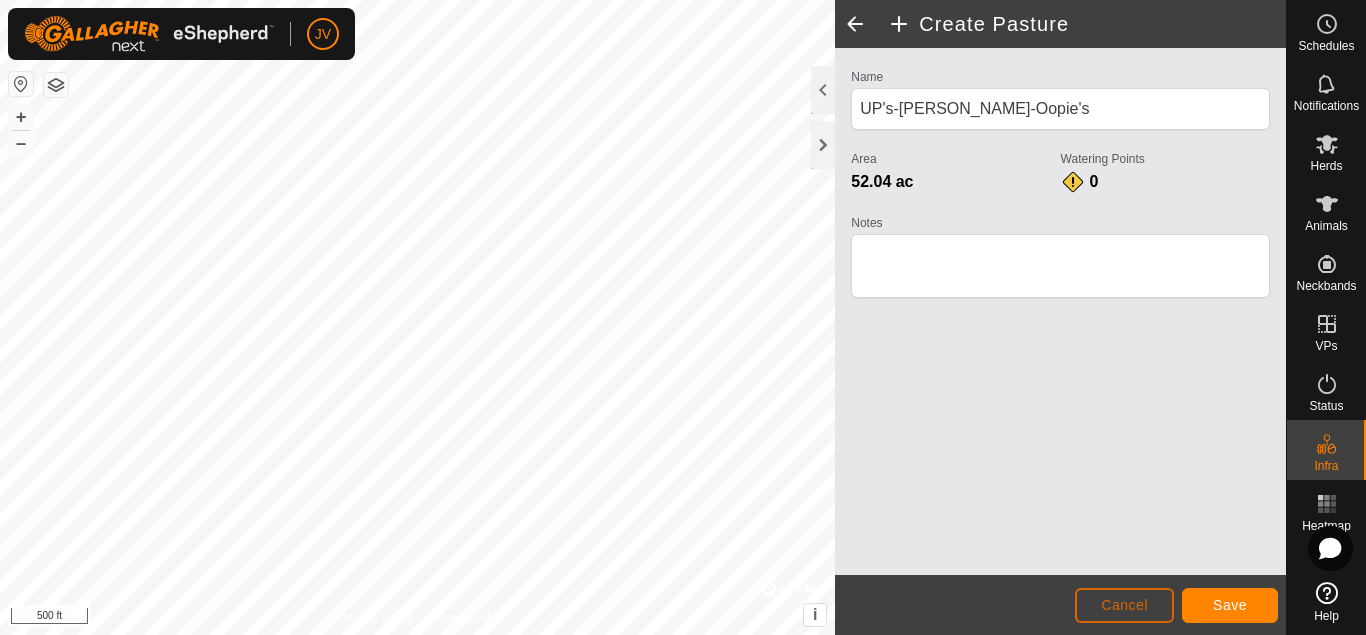 click on "Cancel" 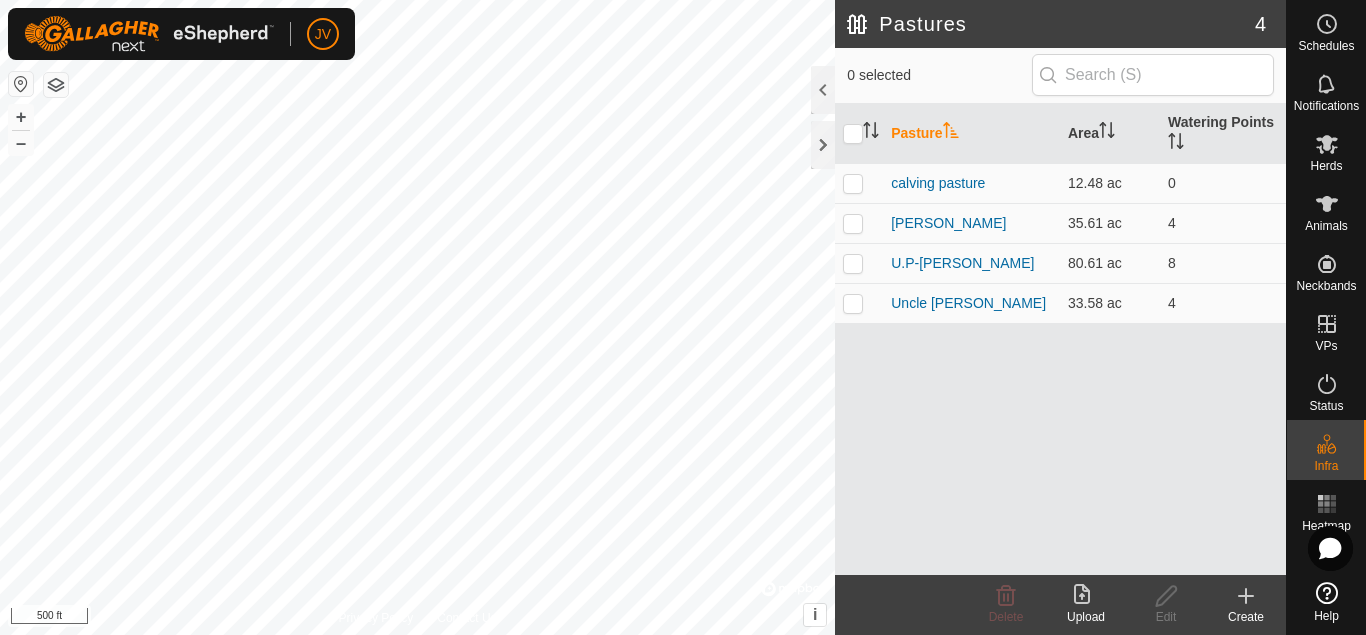 click 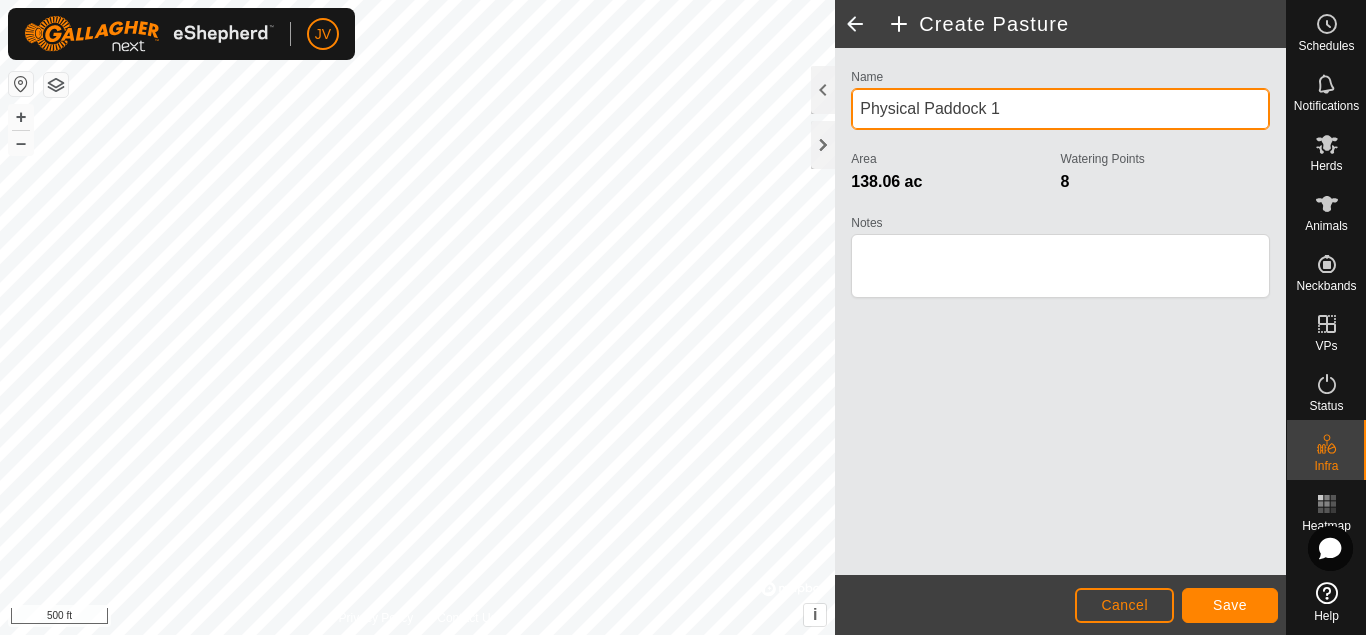 click on "Physical Paddock 1" at bounding box center [1060, 109] 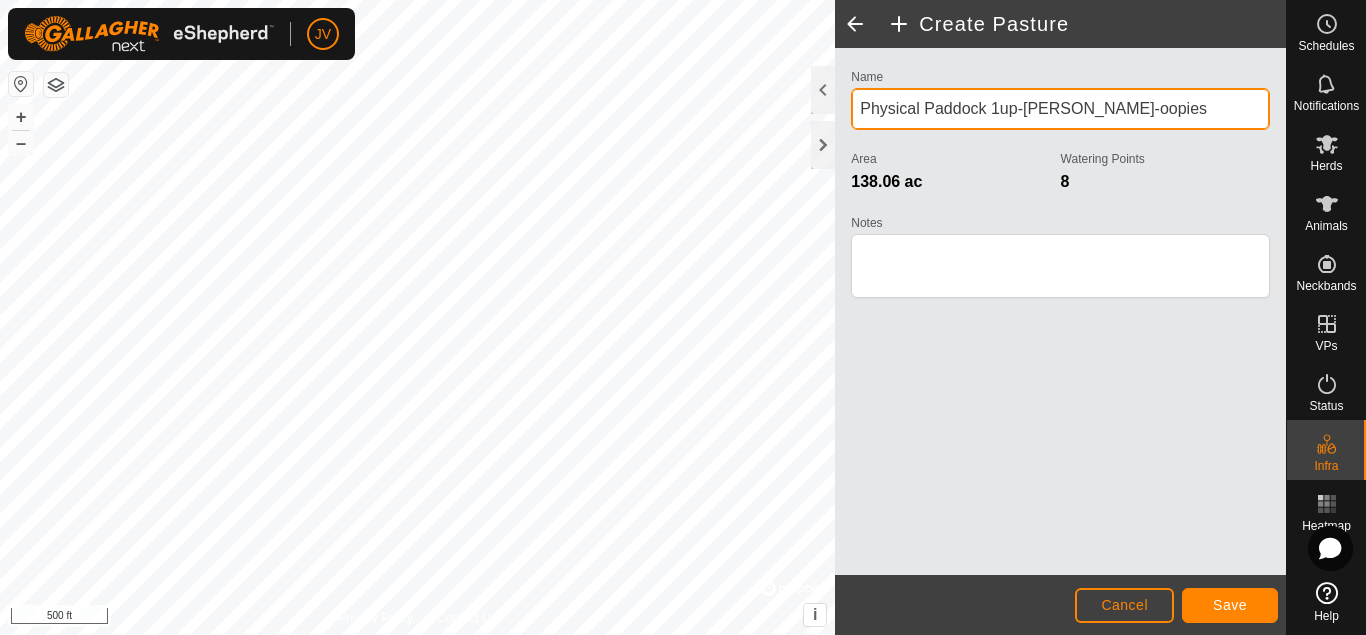 click on "Physical Paddock 1up-[PERSON_NAME]-oopies" at bounding box center [1060, 109] 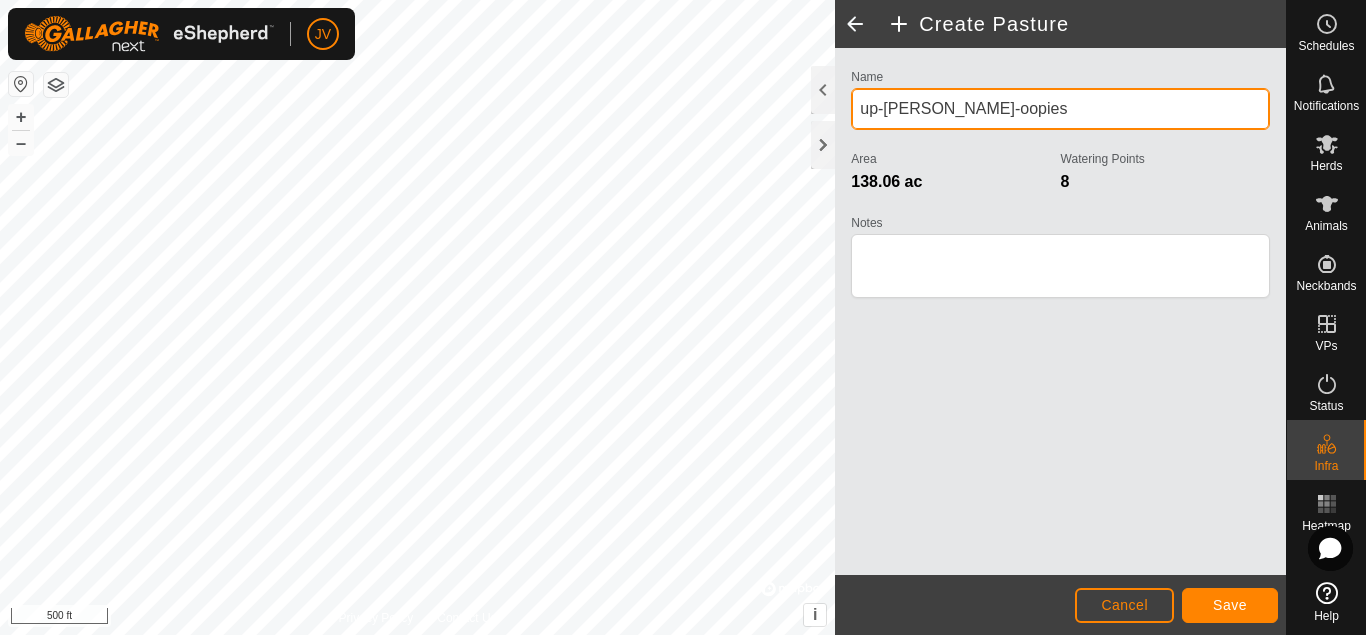 type on "up-[PERSON_NAME]-oopies" 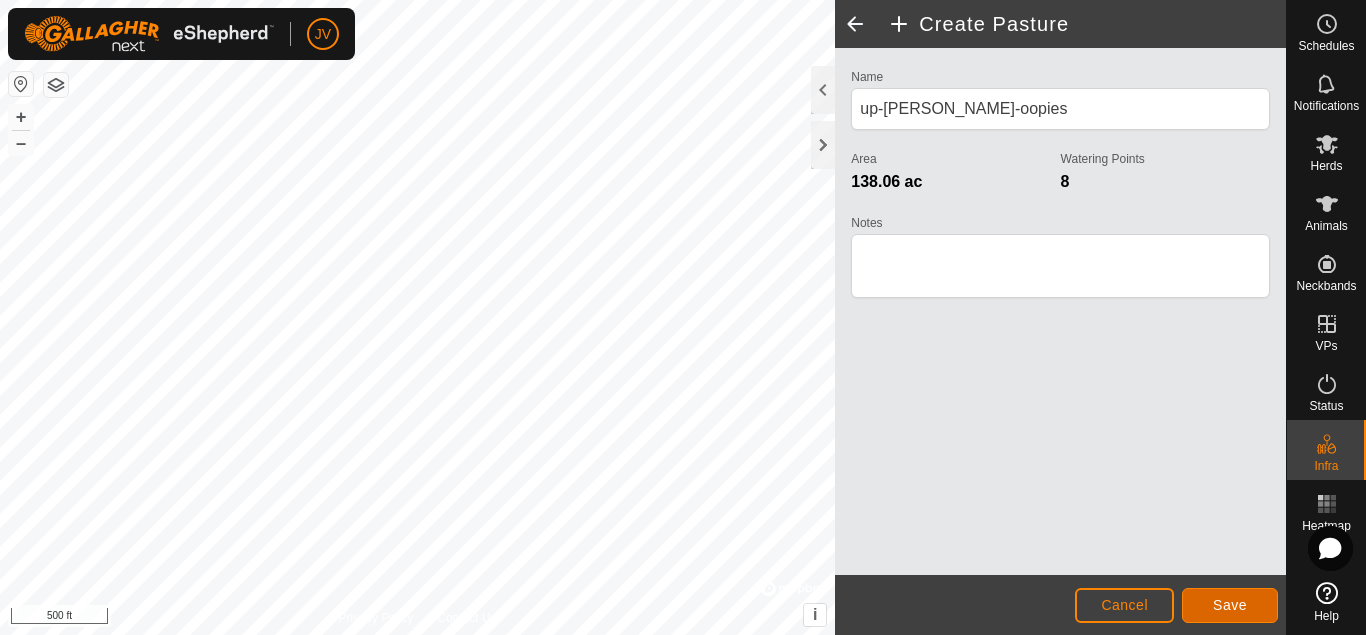 click on "Save" 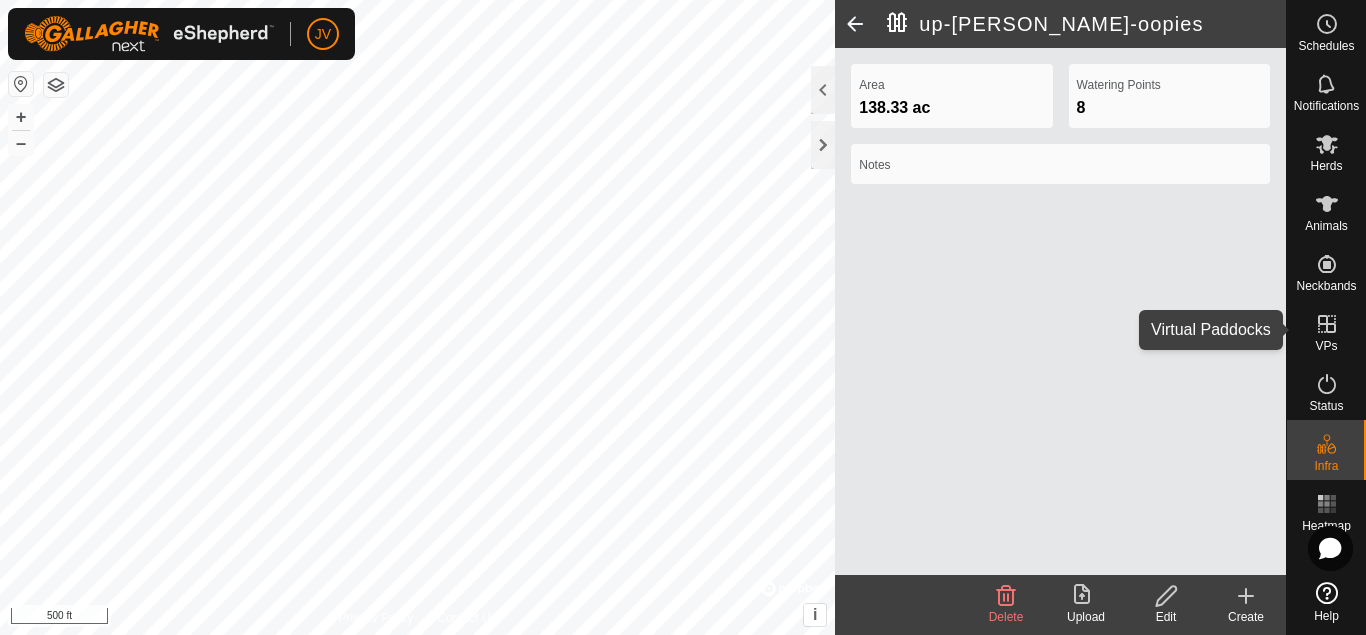 click 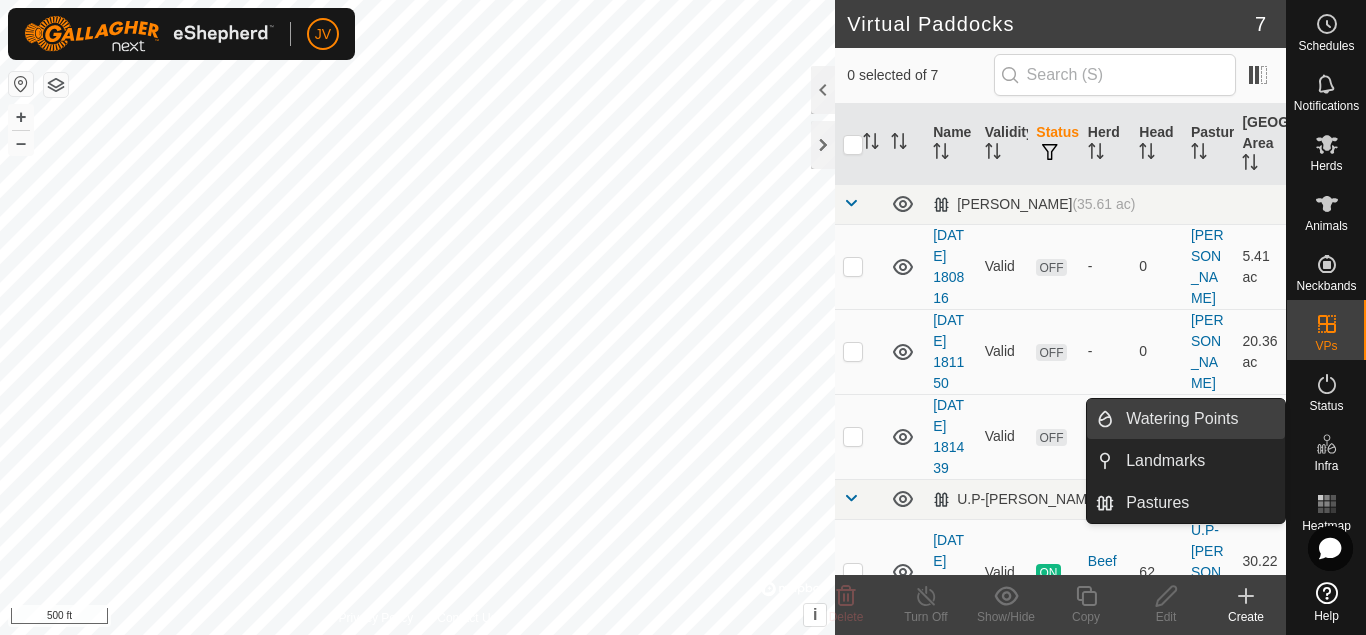 click on "Watering Points" at bounding box center [1199, 419] 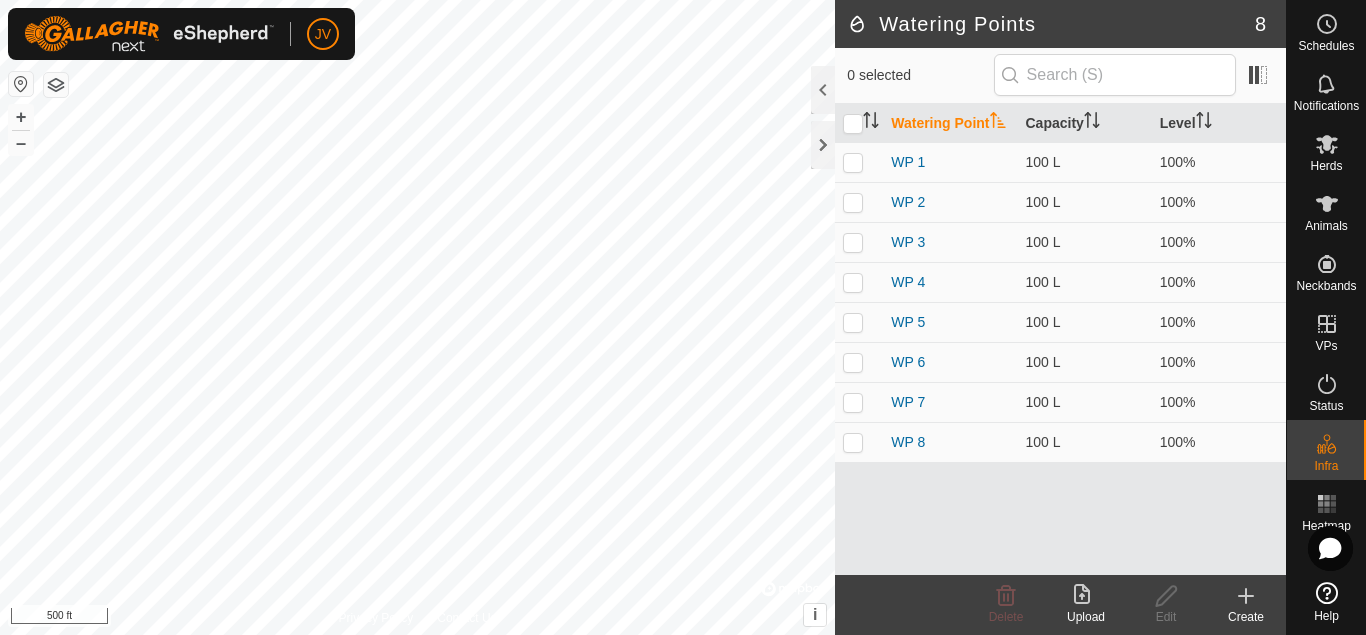 click 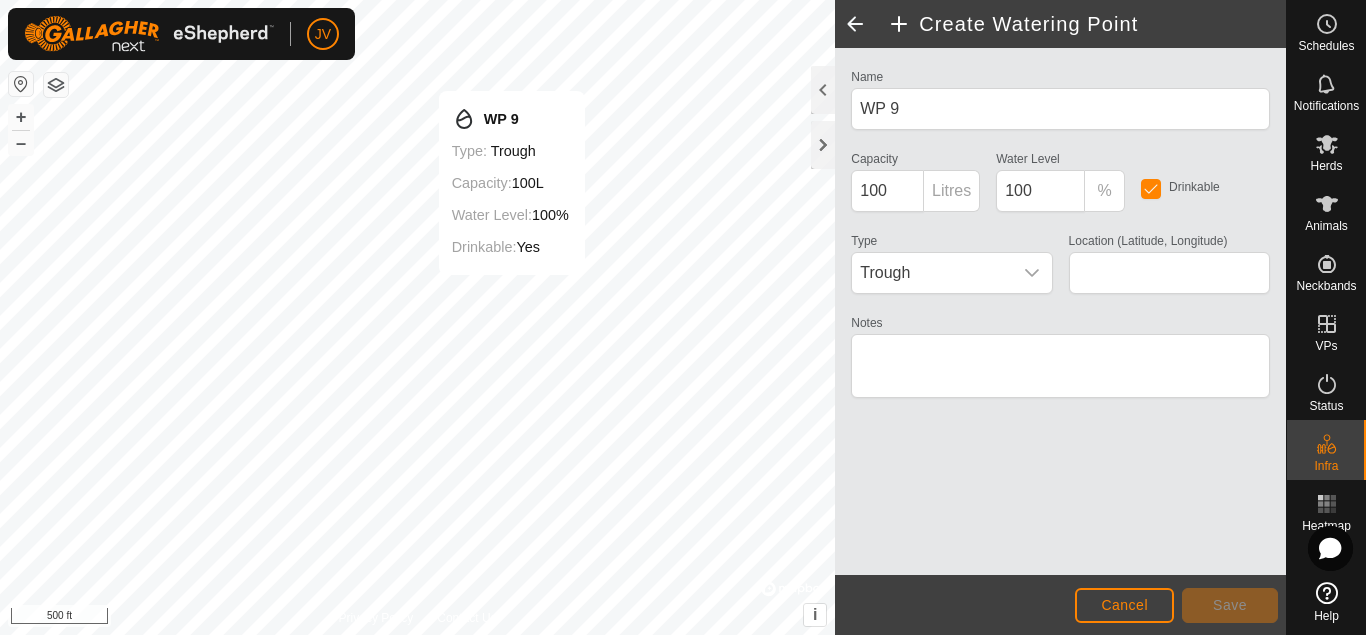 type on "42.977681, -90.458789" 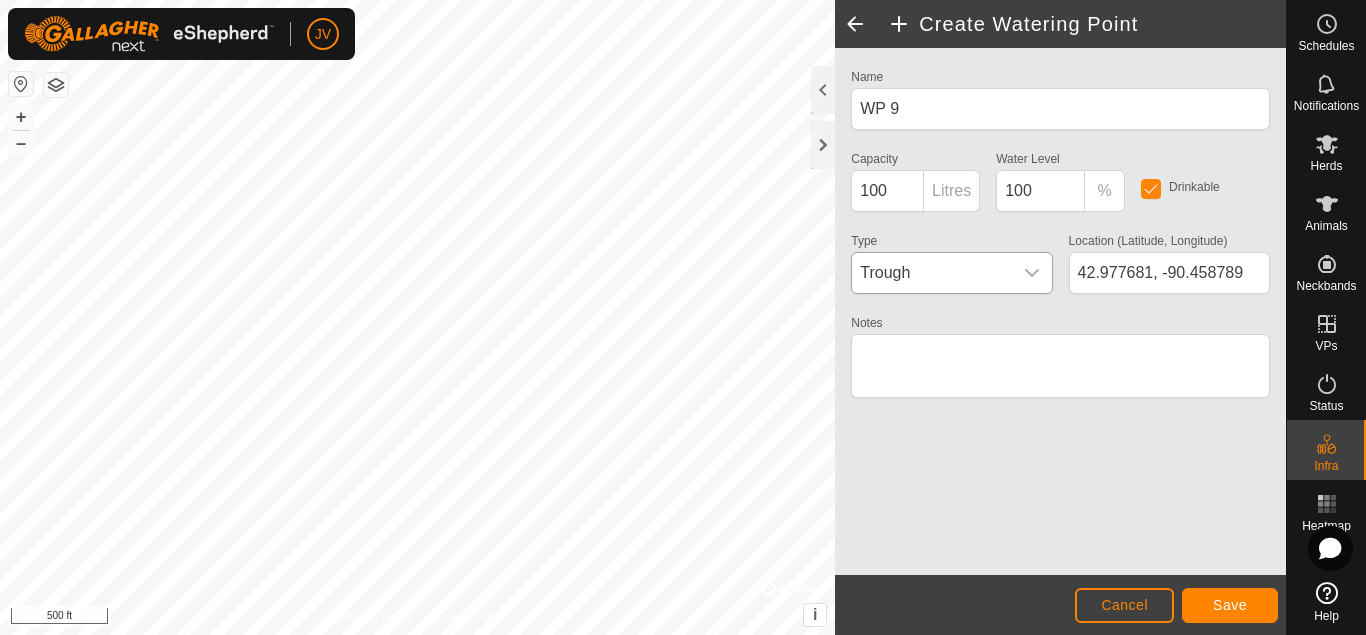 click 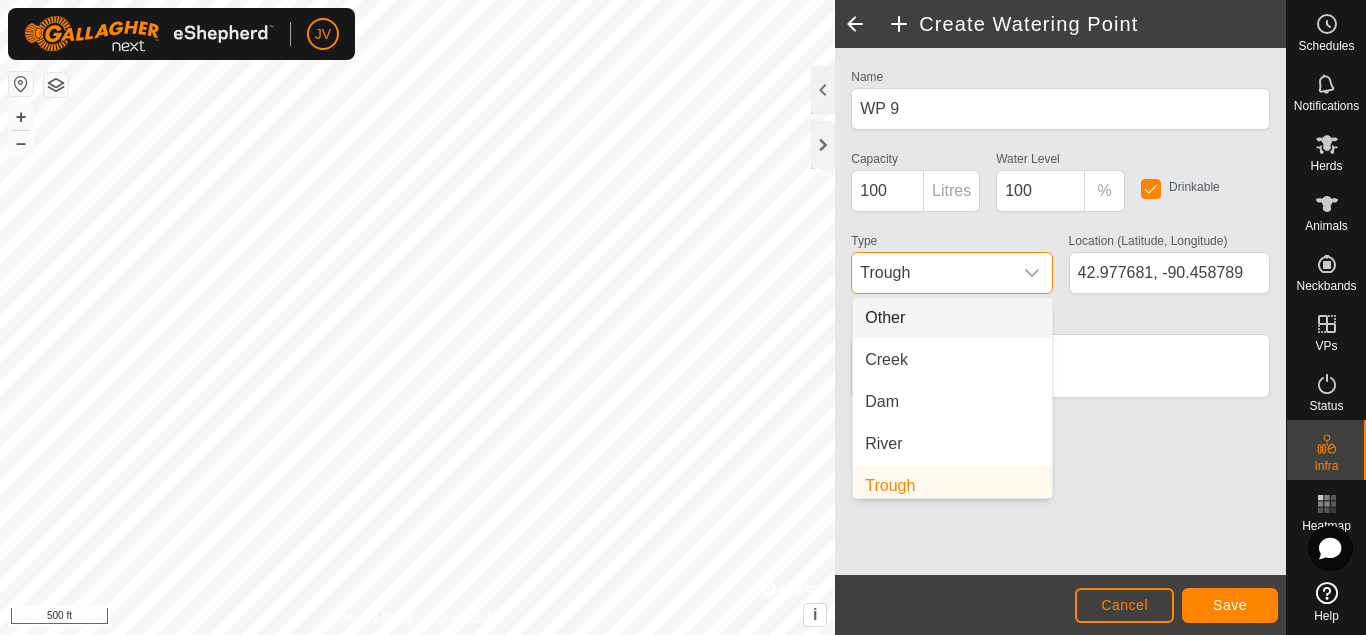 scroll, scrollTop: 9, scrollLeft: 0, axis: vertical 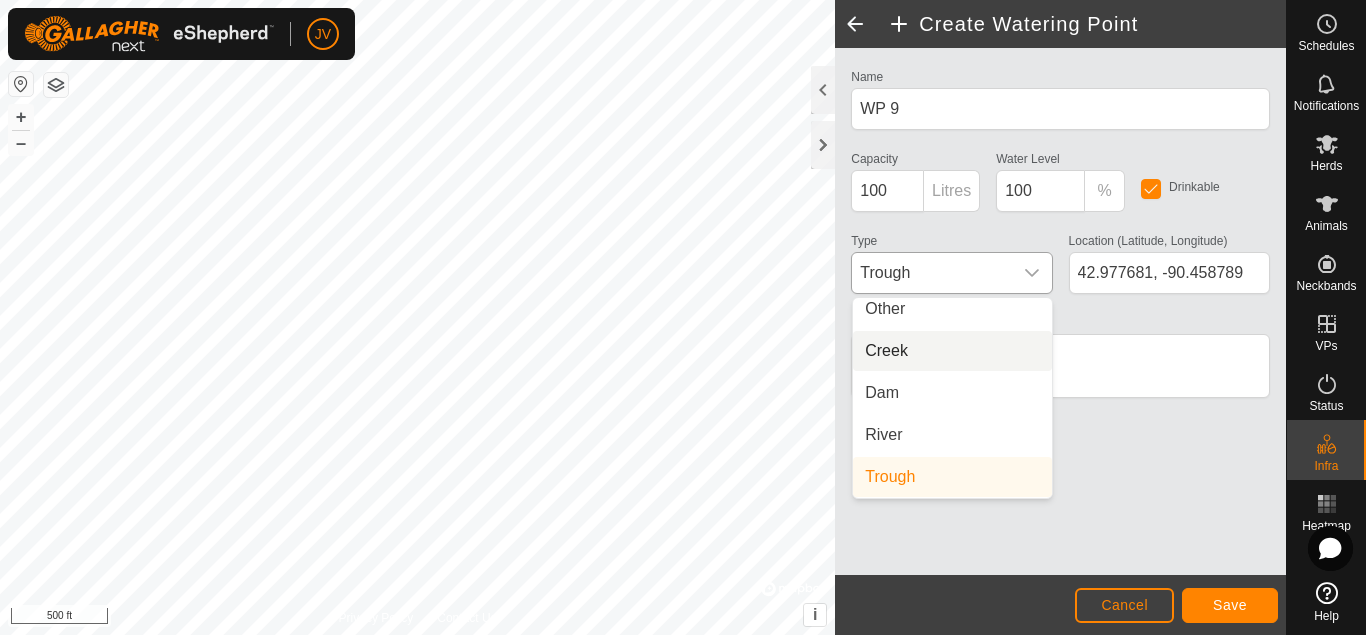 click on "Creek" at bounding box center [952, 351] 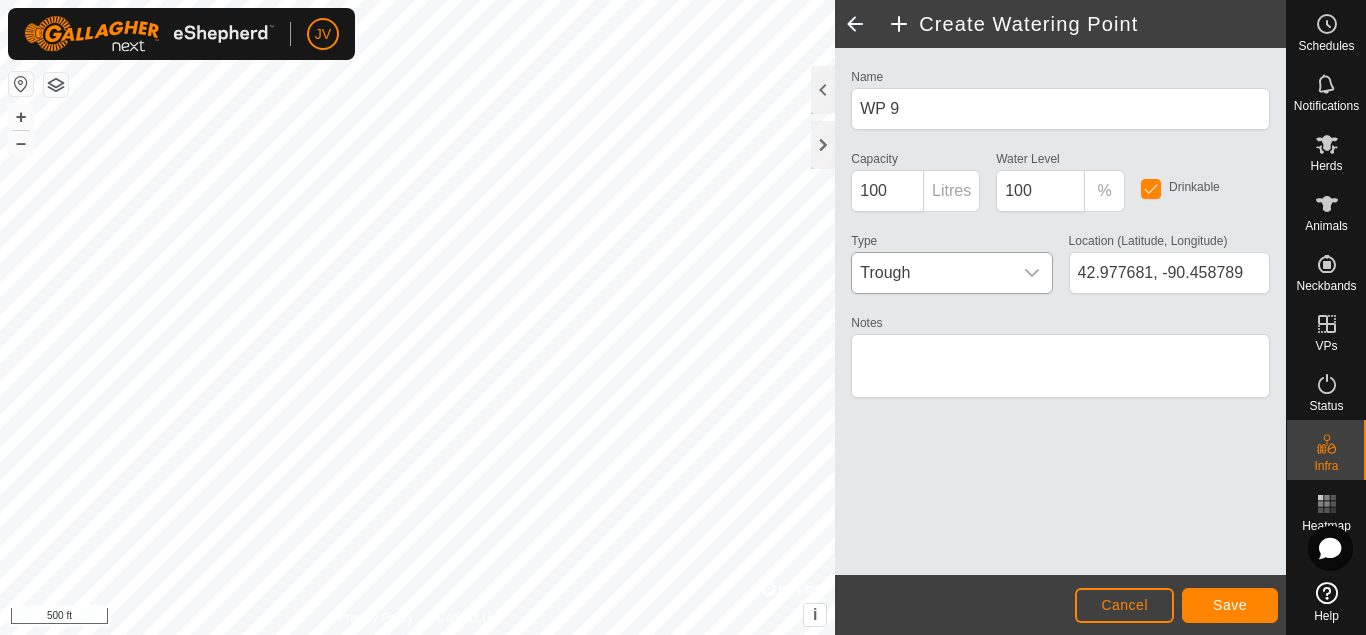 scroll, scrollTop: 9, scrollLeft: 0, axis: vertical 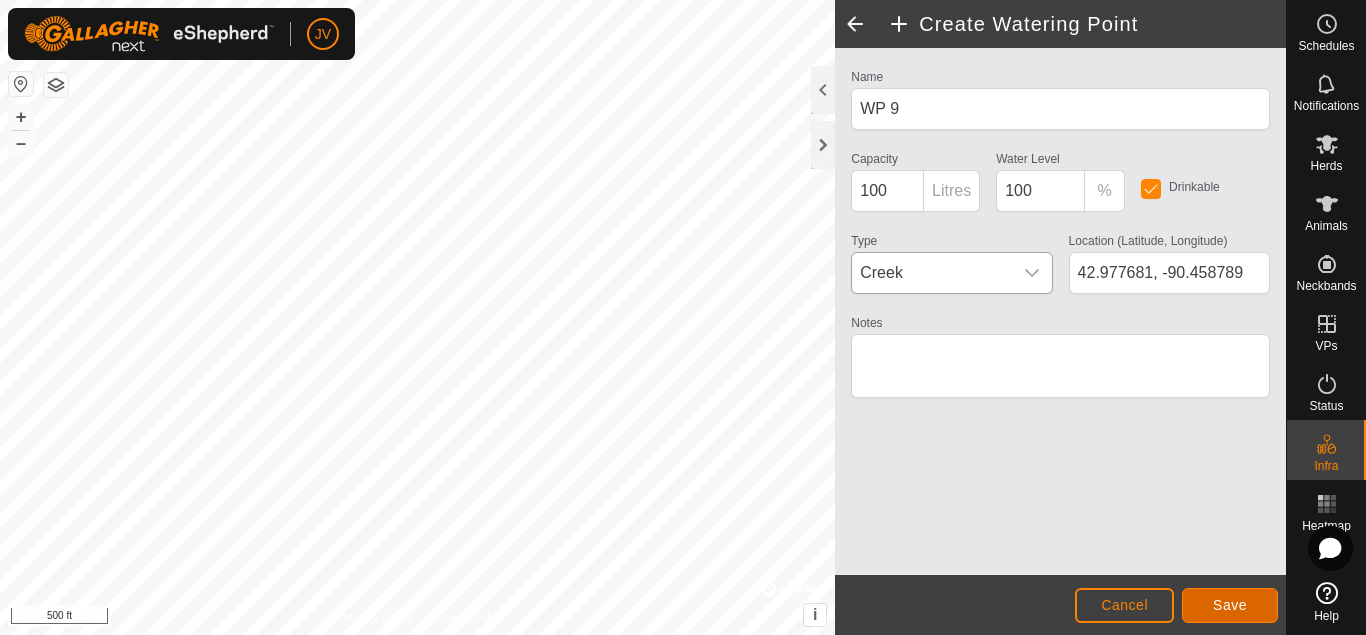 click on "Save" 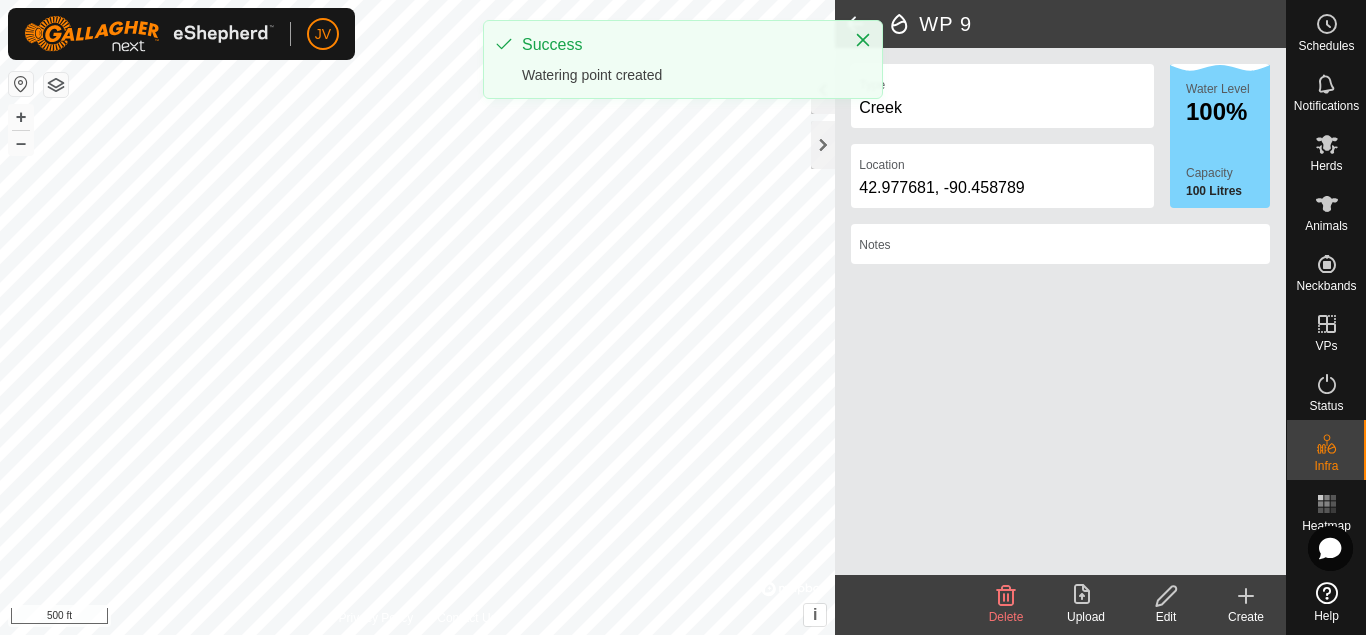 click 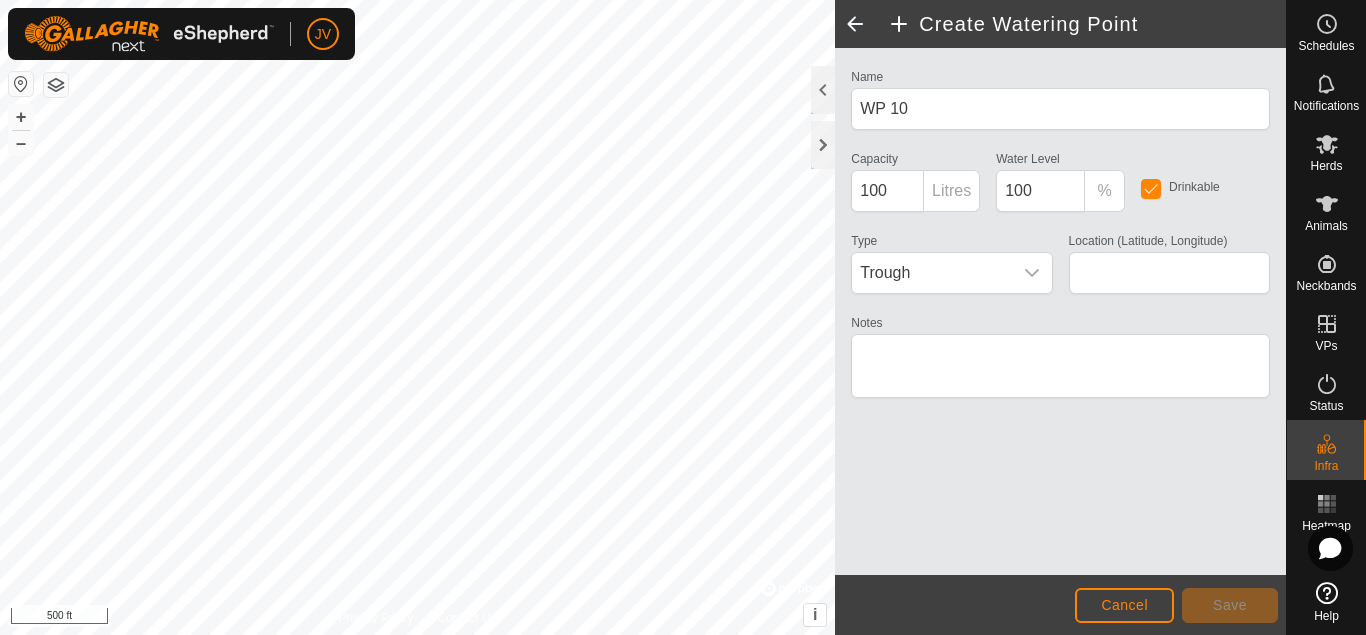 type on "42.976678, -90.459986" 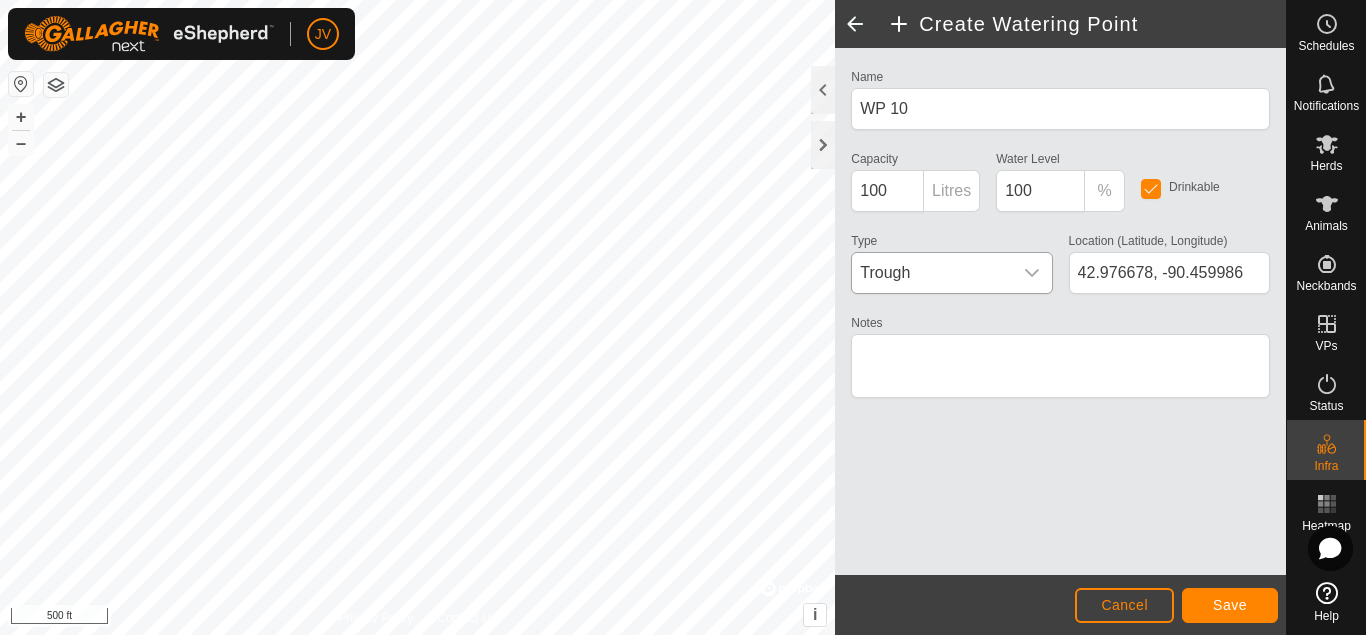 click 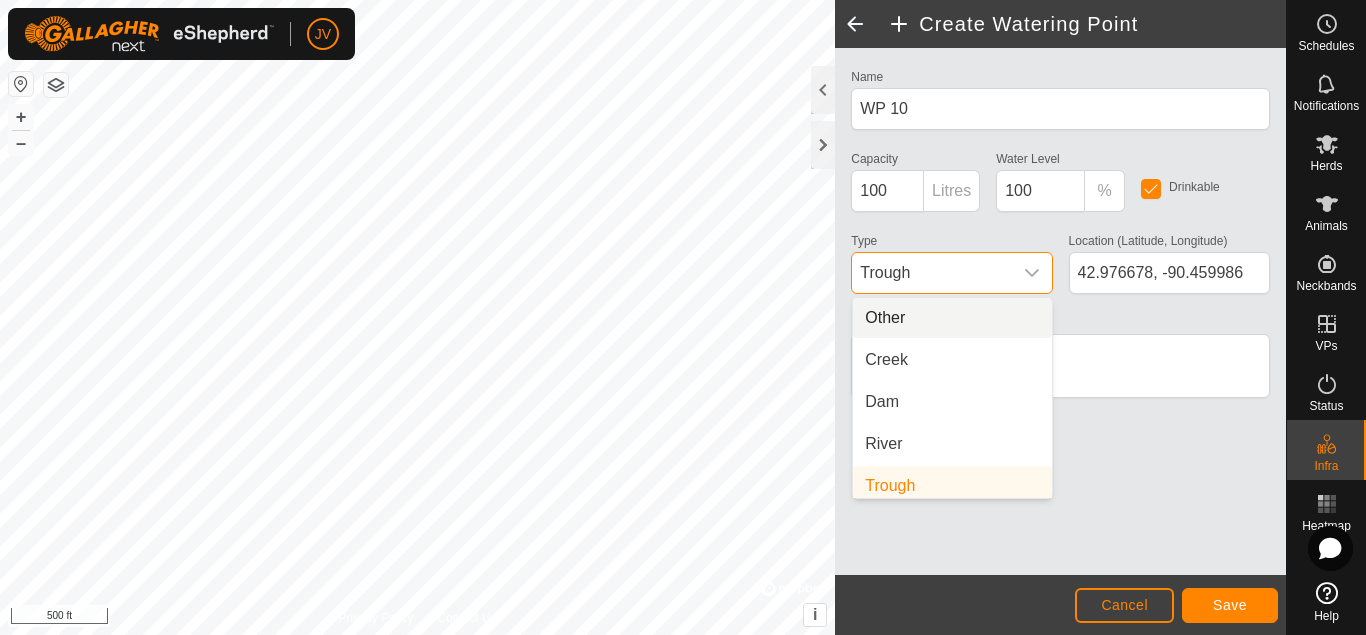scroll, scrollTop: 9, scrollLeft: 0, axis: vertical 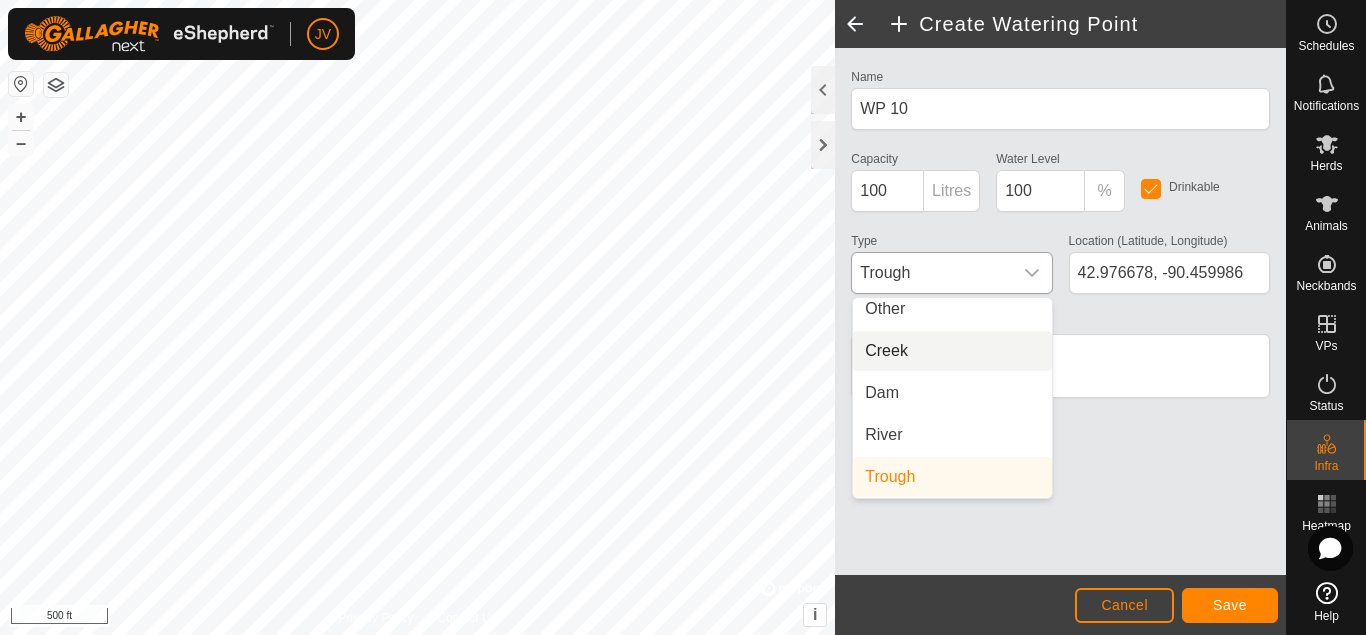 click on "Creek" at bounding box center (952, 351) 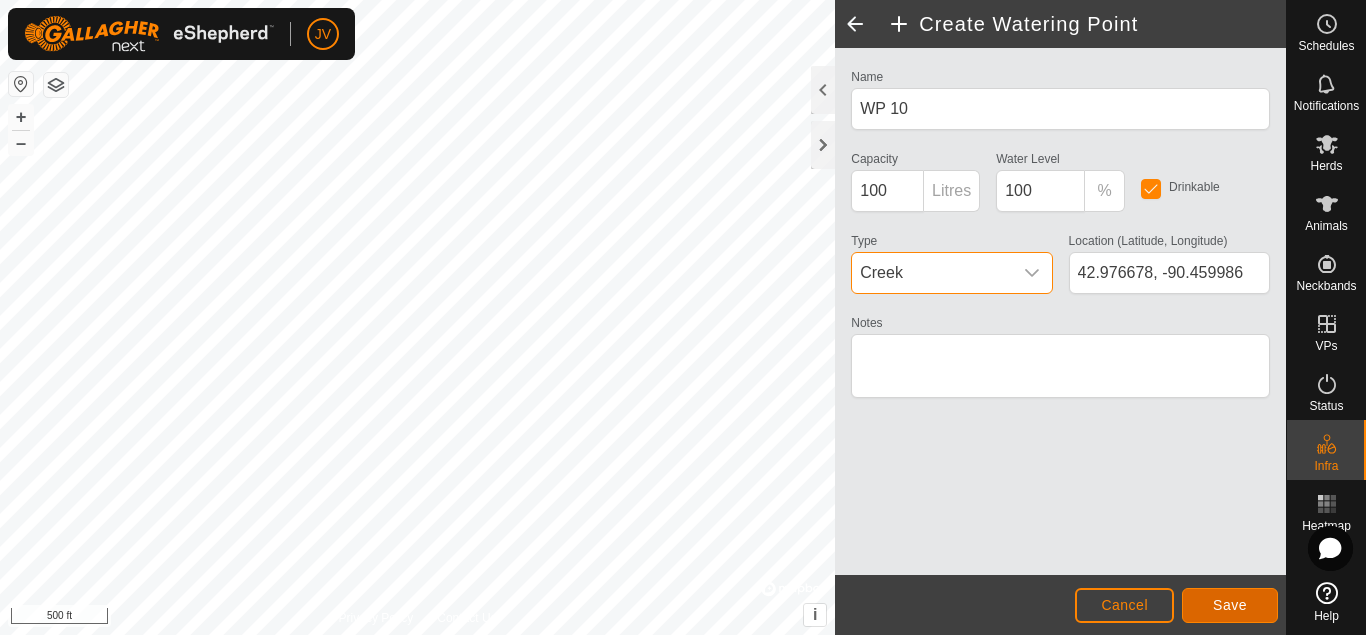 click on "Save" 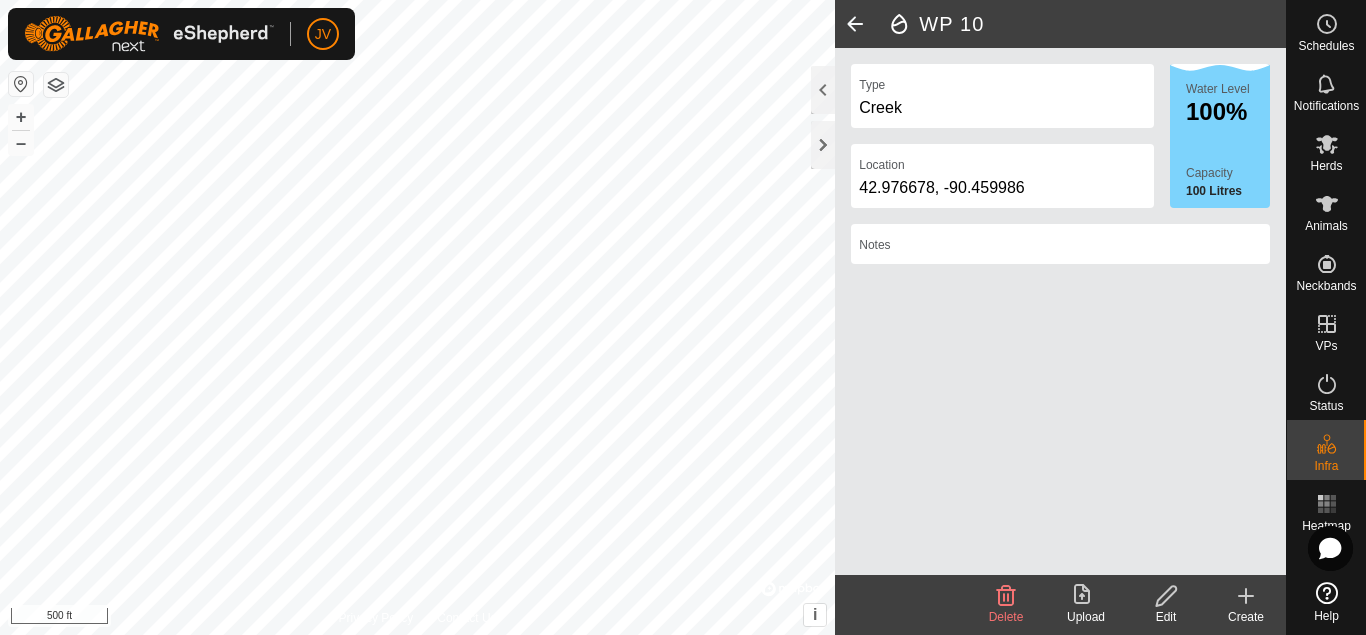 click 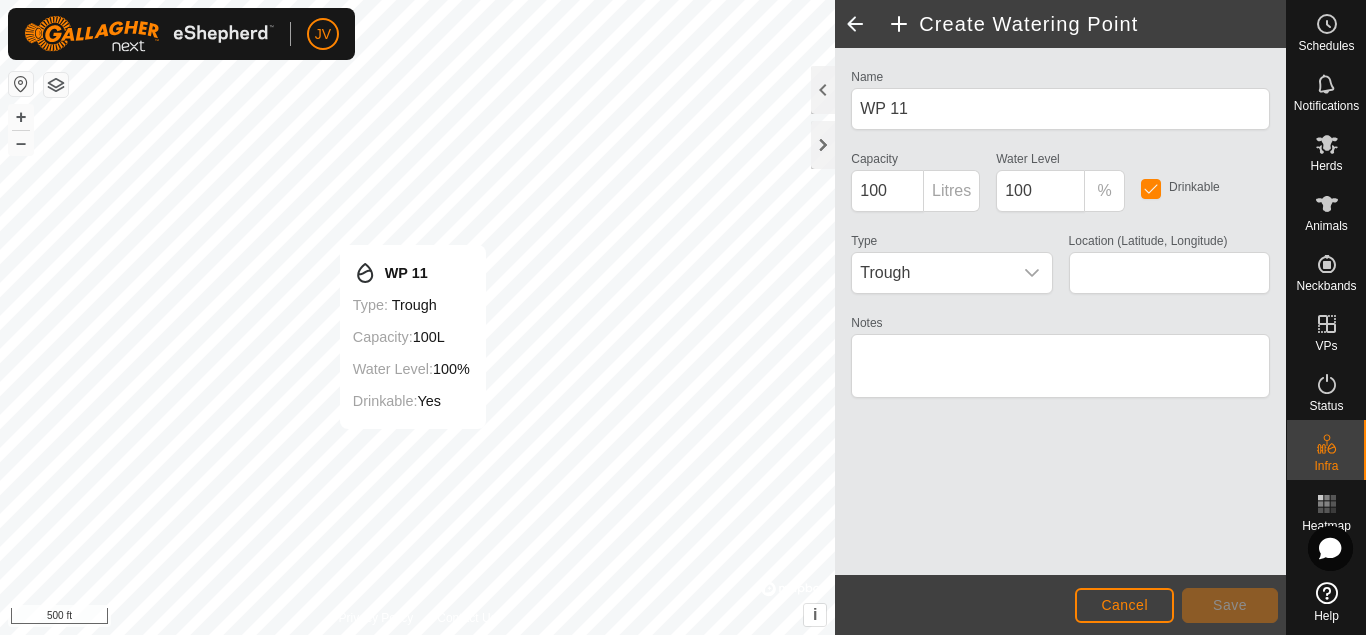 type on "42.975505, -90.460701" 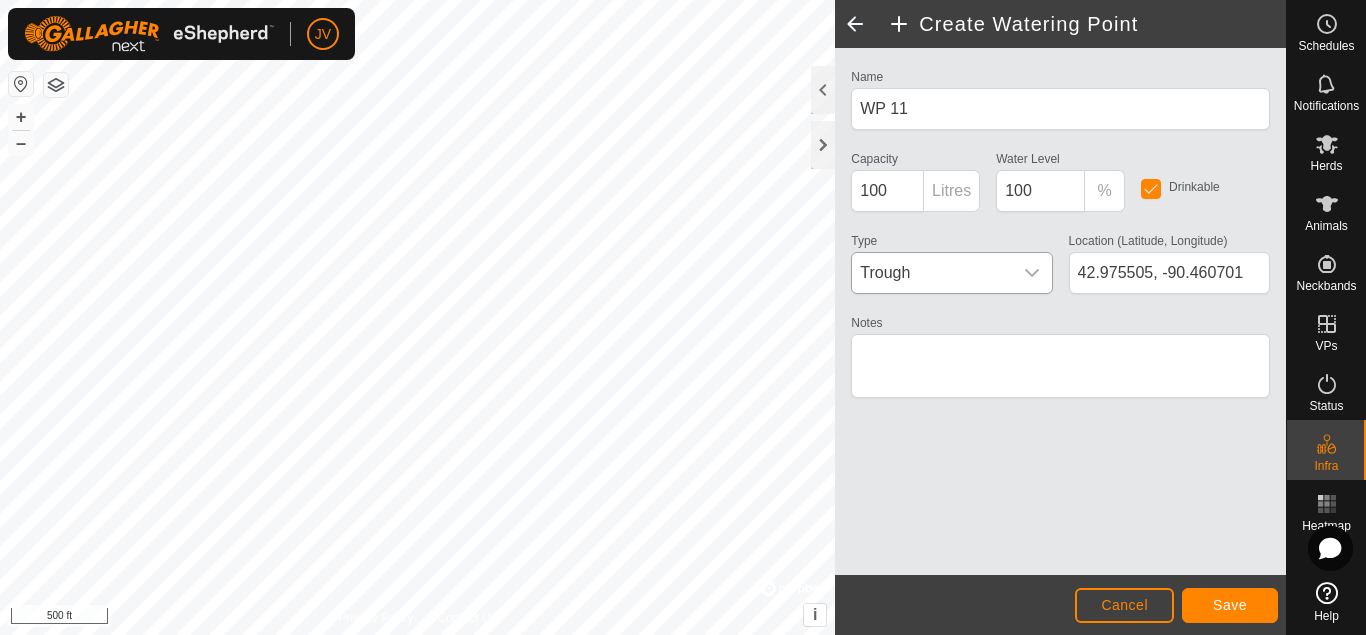 click 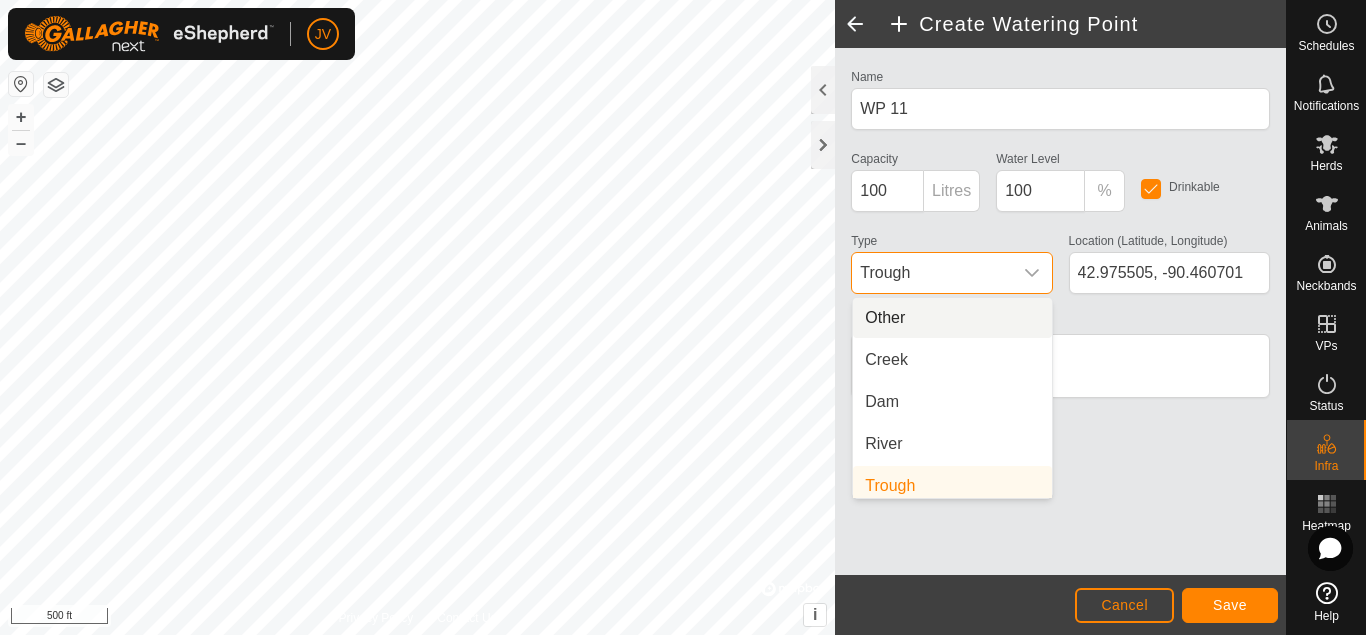 scroll, scrollTop: 9, scrollLeft: 0, axis: vertical 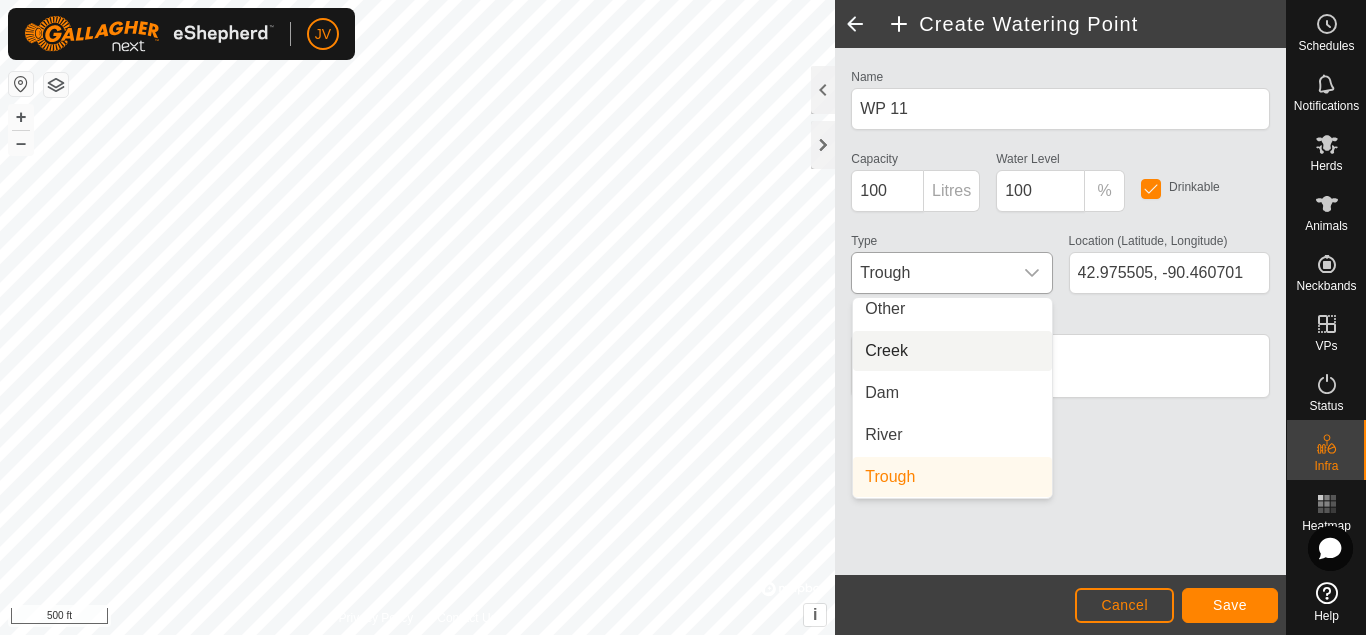 click on "Creek" at bounding box center [952, 351] 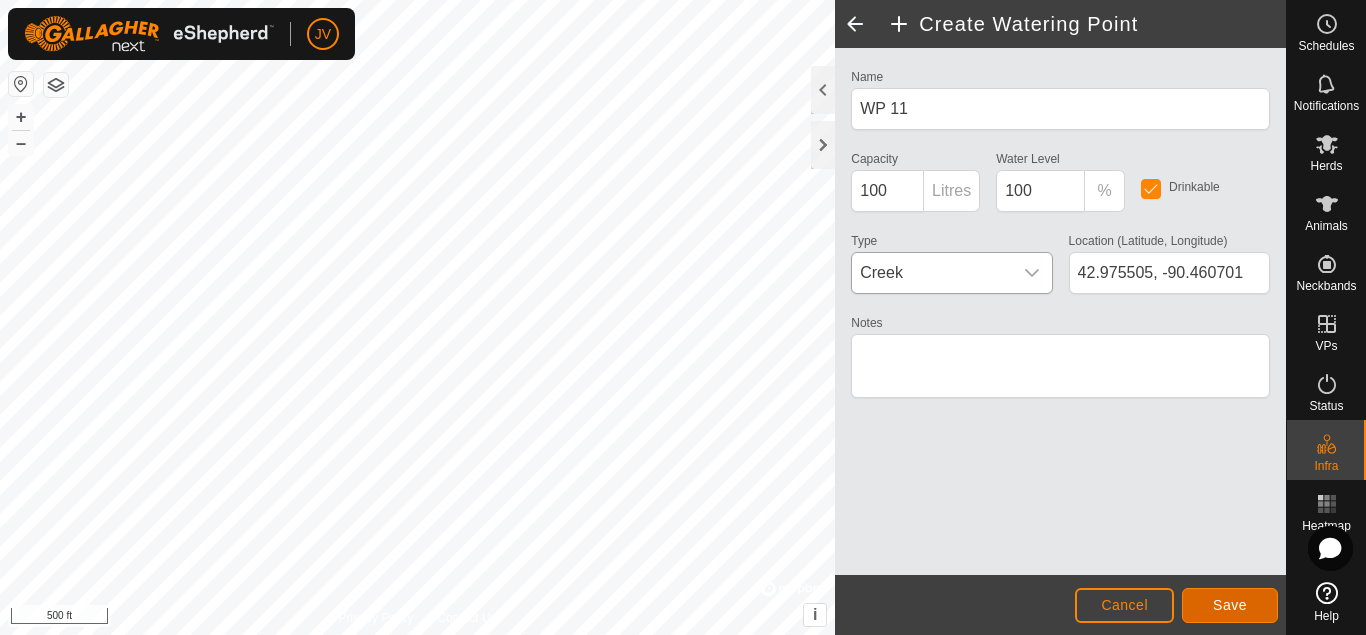 click on "Save" 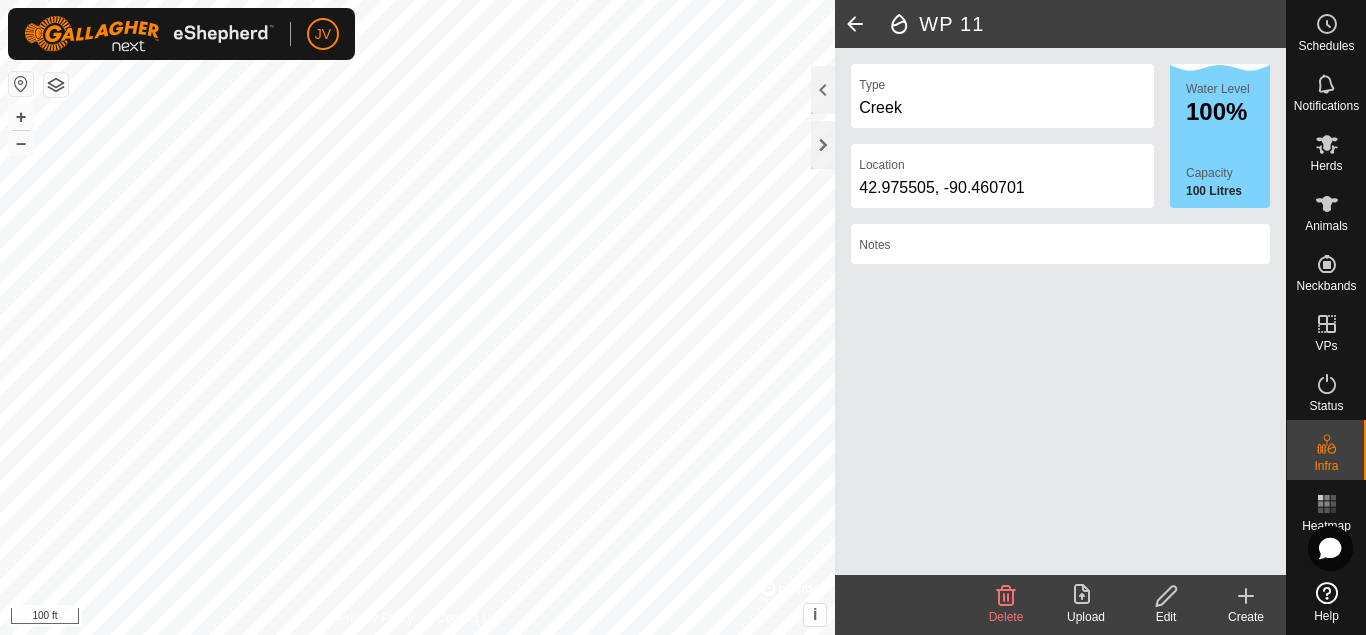 click 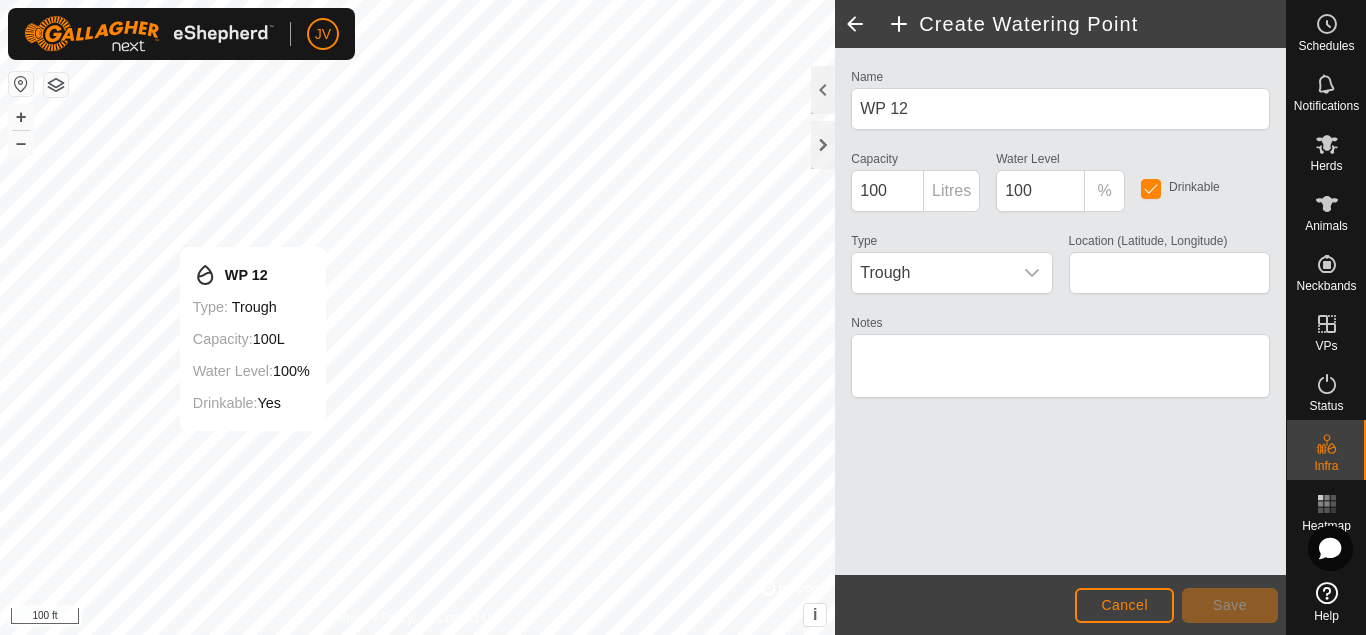 type on "42.974824, -90.460873" 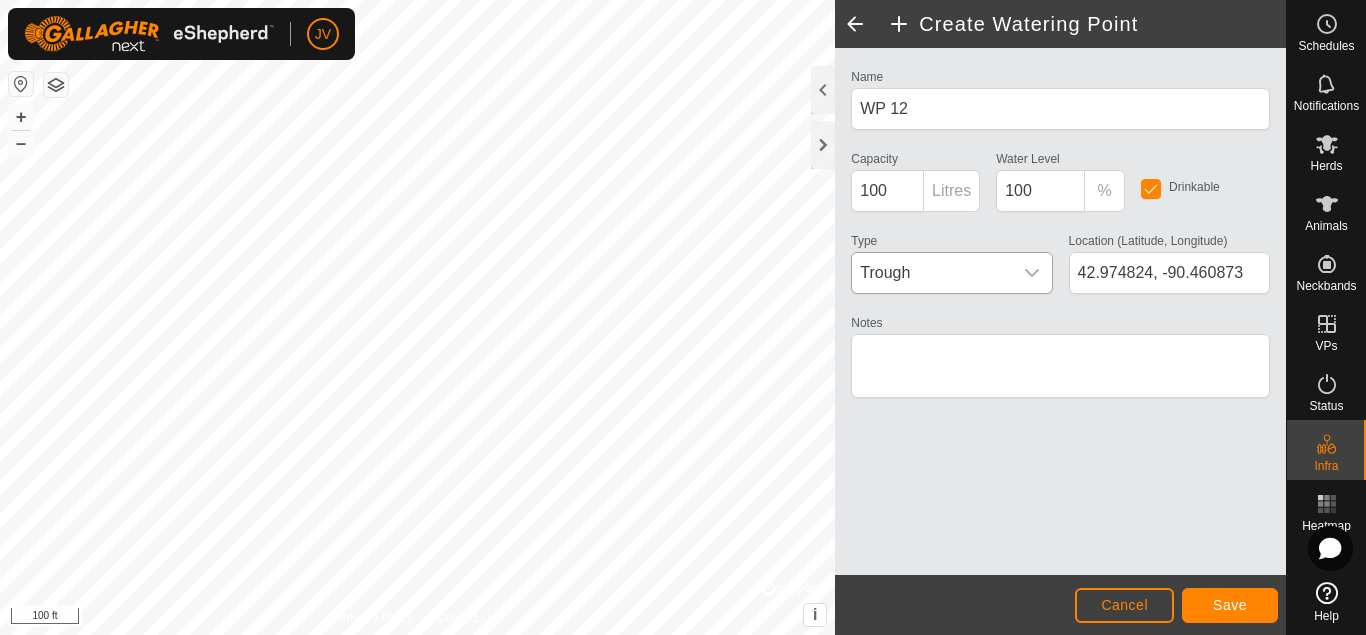 click 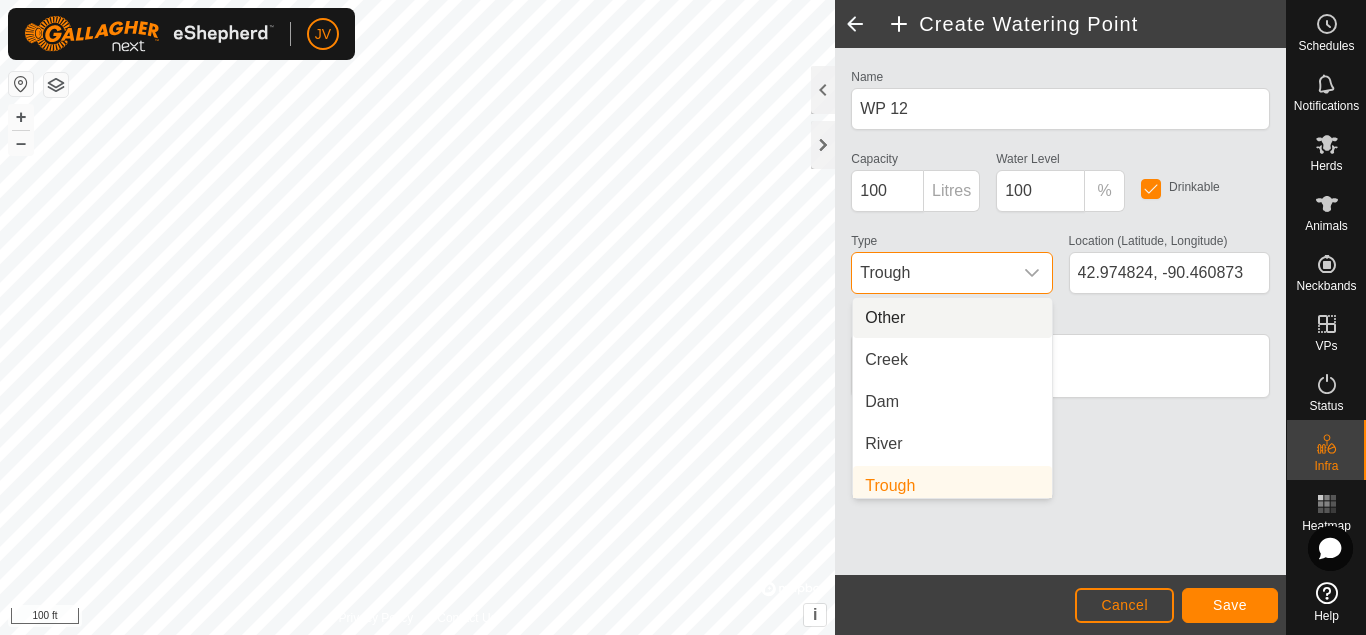 scroll, scrollTop: 9, scrollLeft: 0, axis: vertical 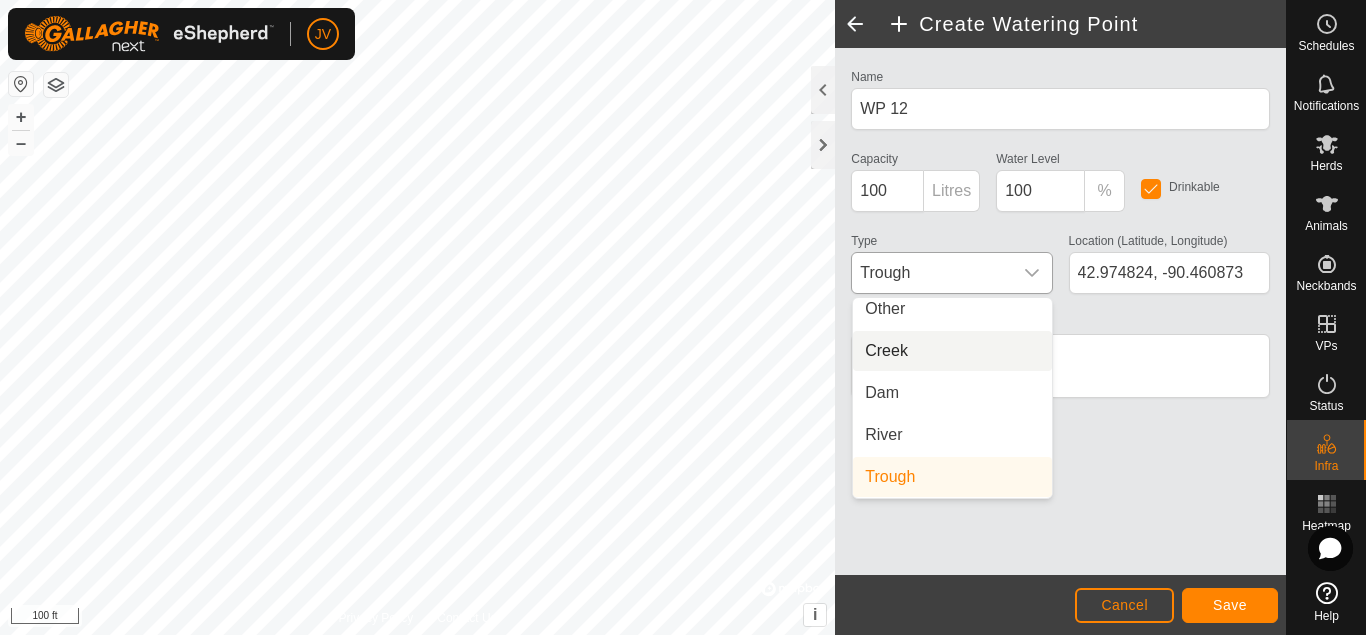 click on "Creek" at bounding box center [952, 351] 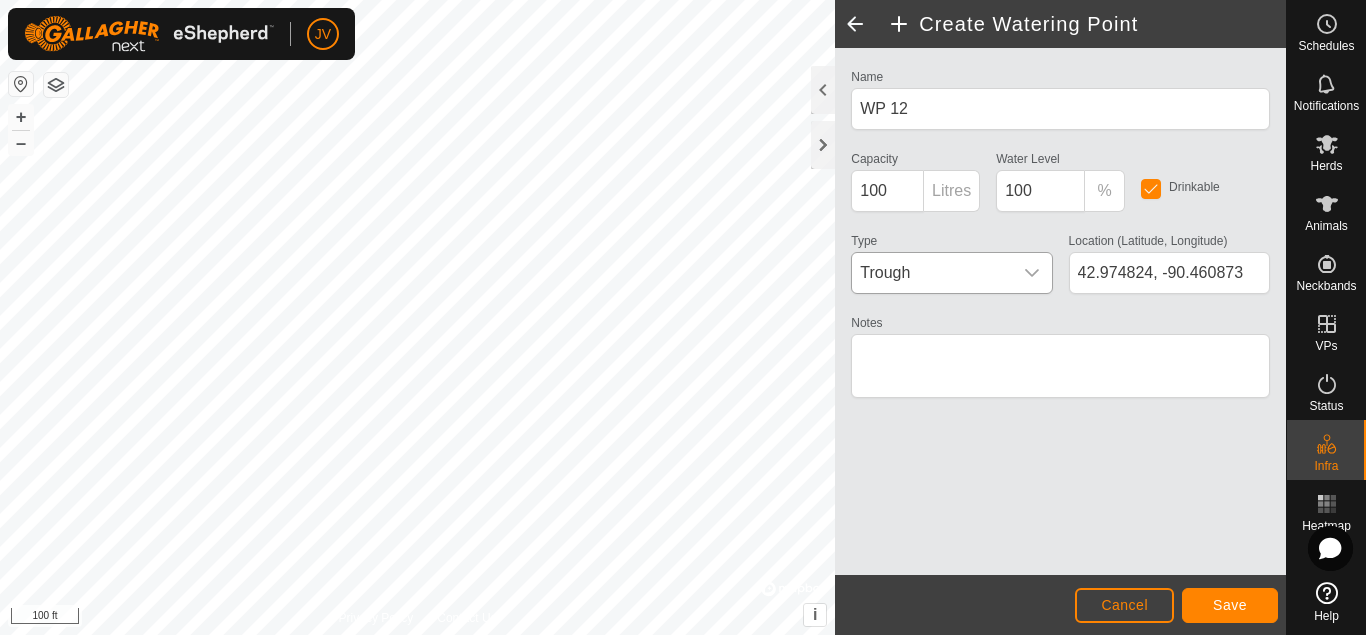 scroll, scrollTop: 9, scrollLeft: 0, axis: vertical 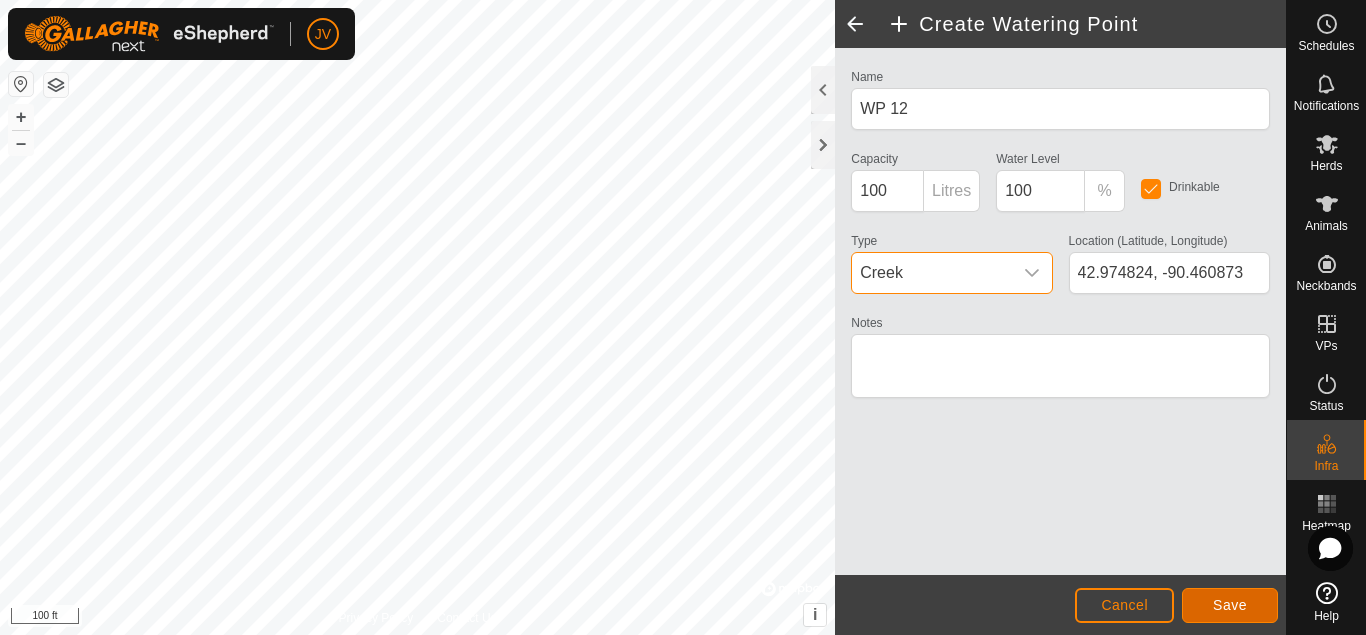 click on "Save" 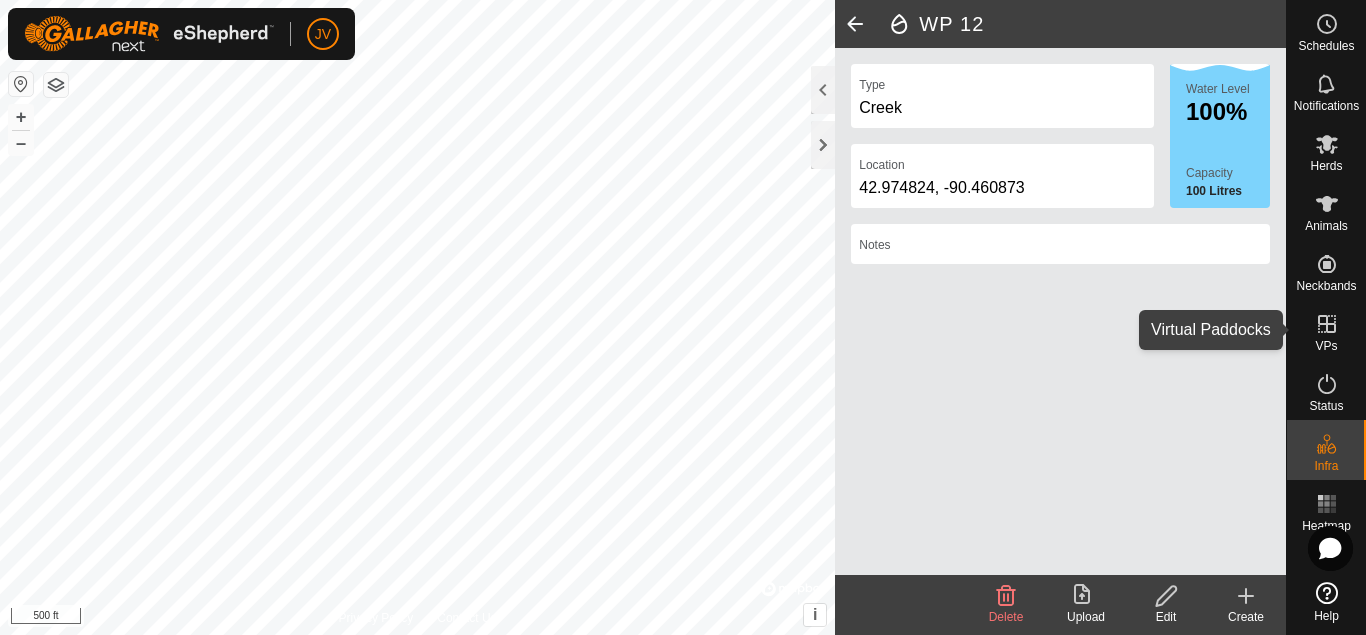 click 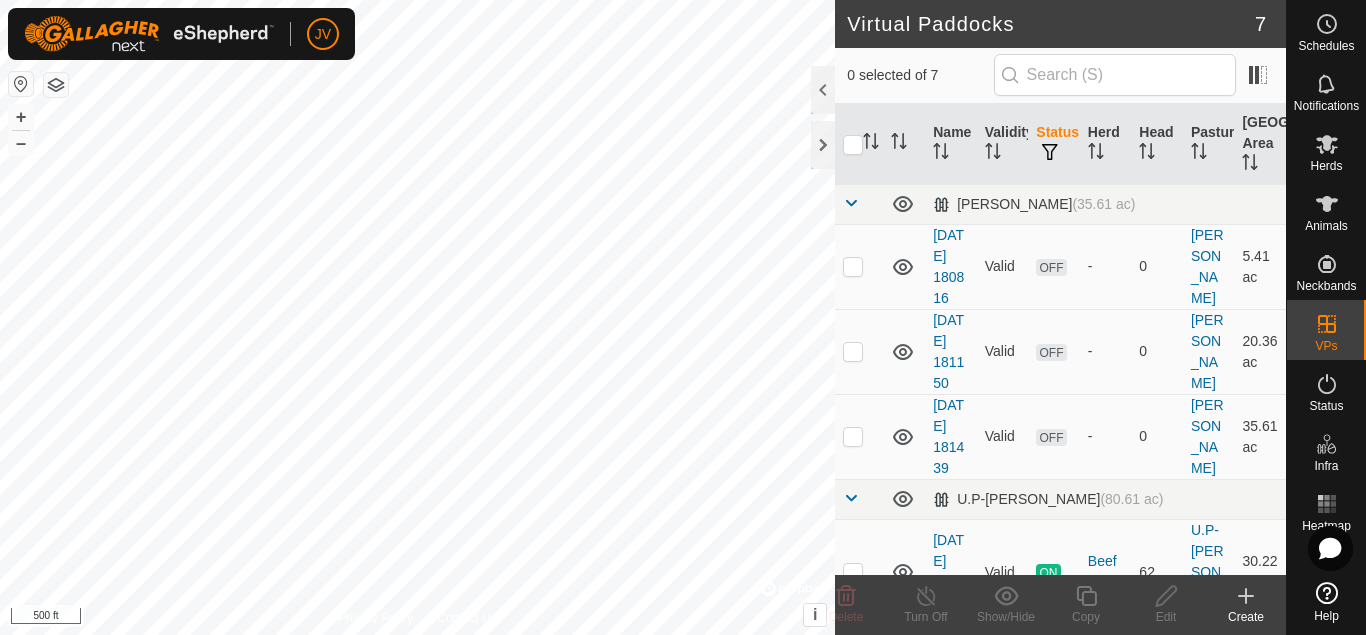 click 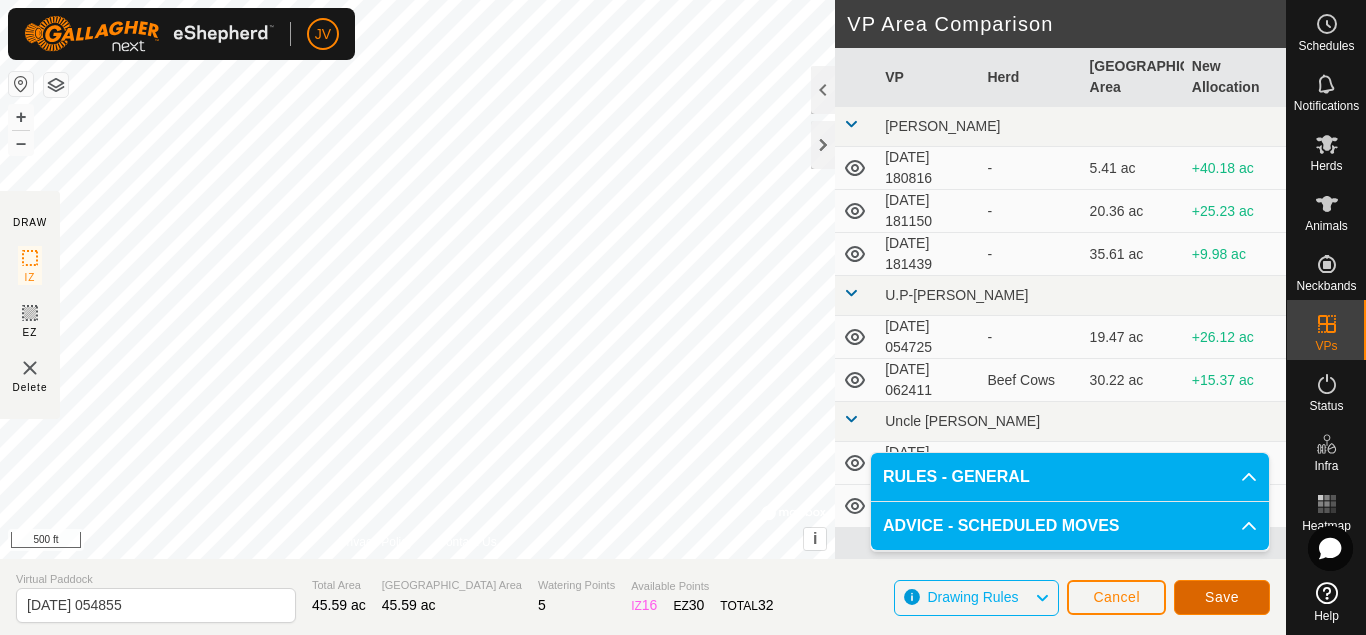 click on "Save" 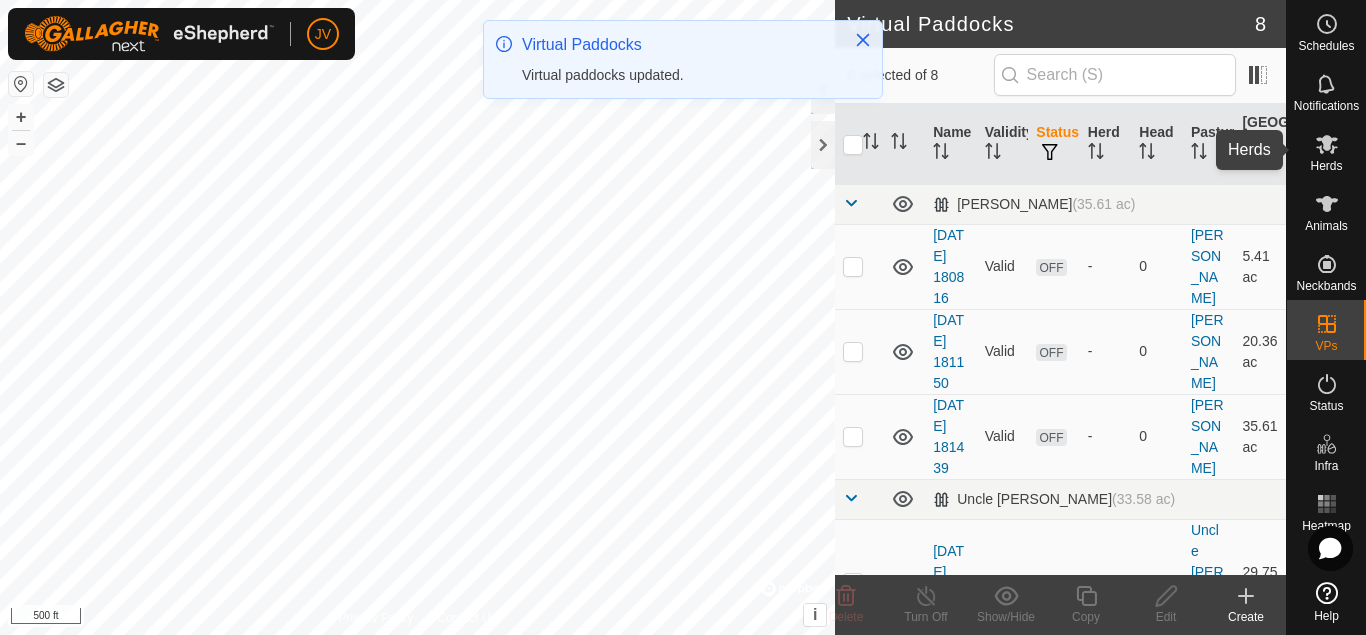 click on "Herds" at bounding box center [1326, 166] 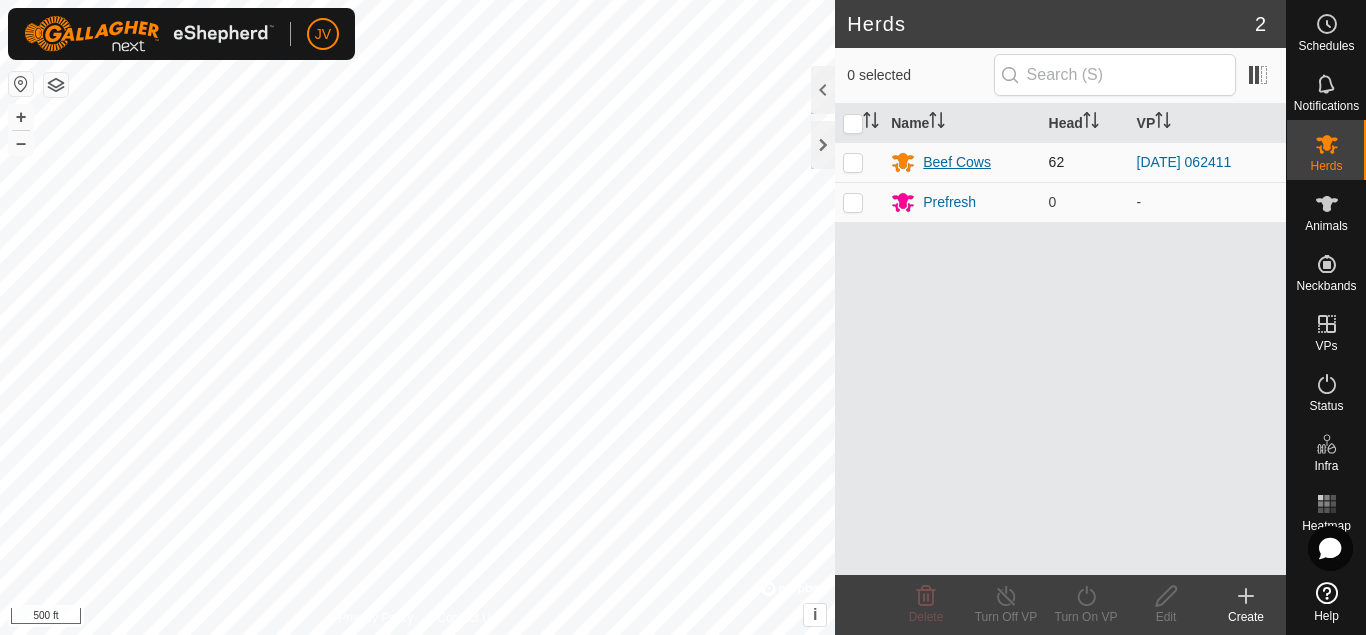 click on "Beef Cows" at bounding box center [957, 162] 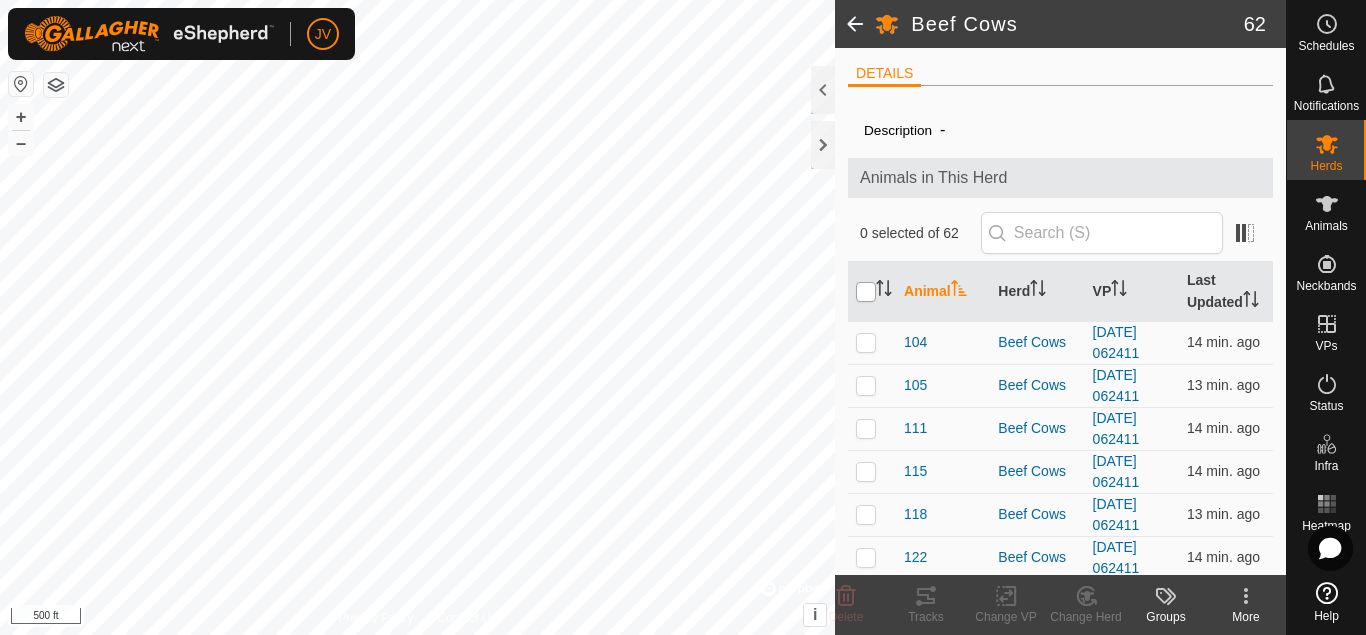 click at bounding box center (866, 292) 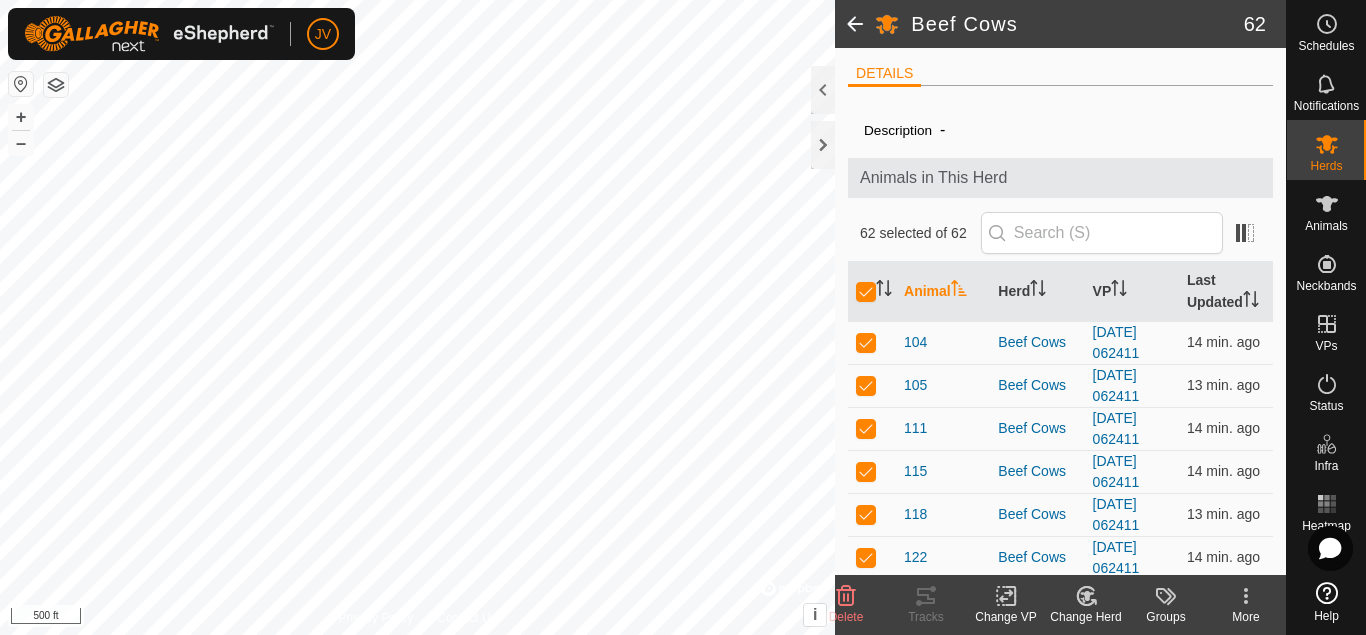 click 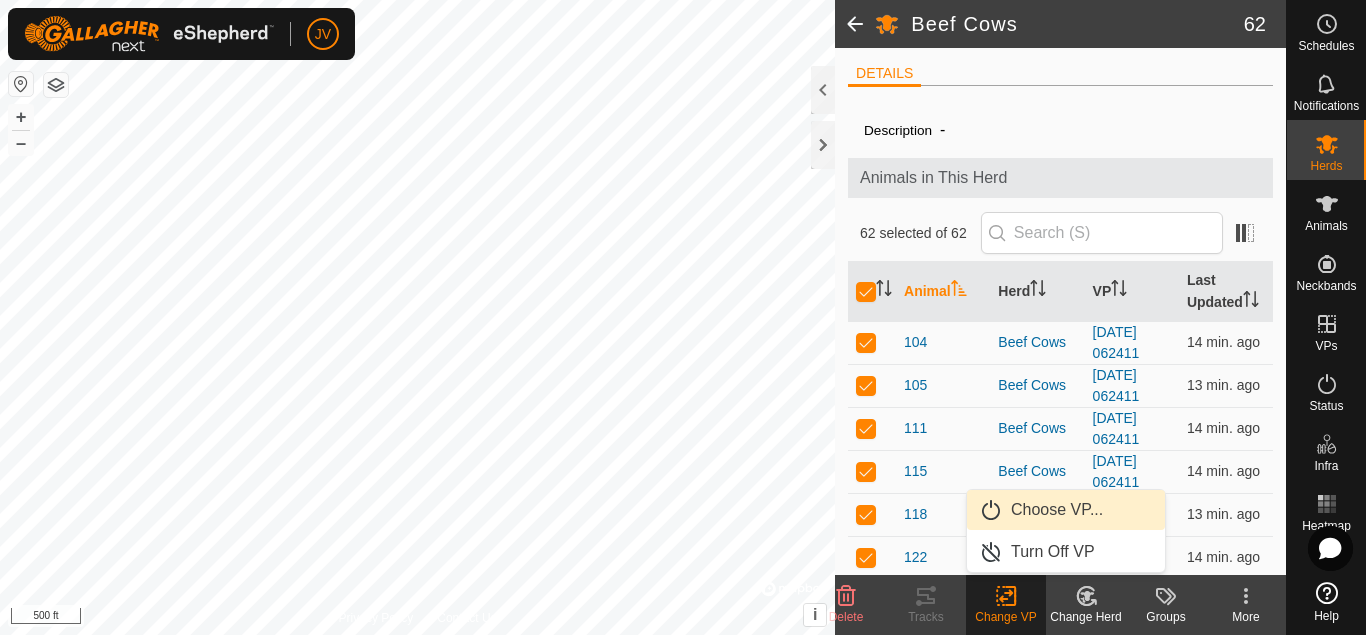 click on "Choose VP..." at bounding box center (1066, 510) 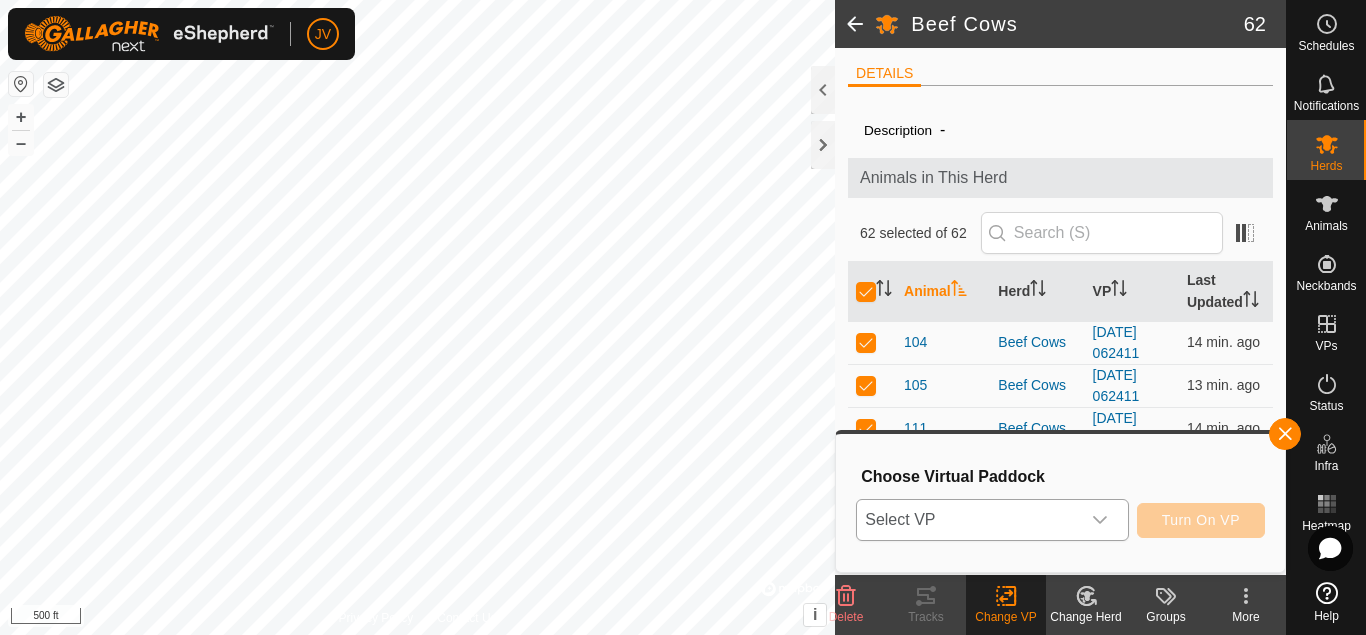 click 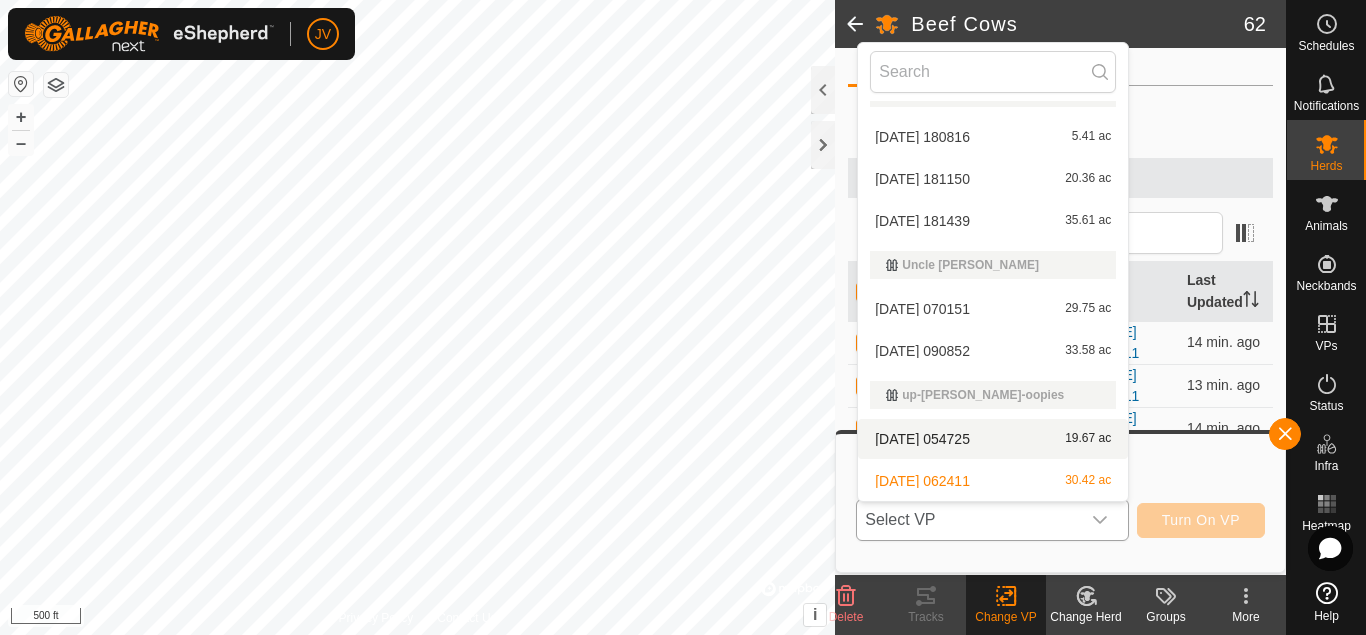 scroll, scrollTop: 72, scrollLeft: 0, axis: vertical 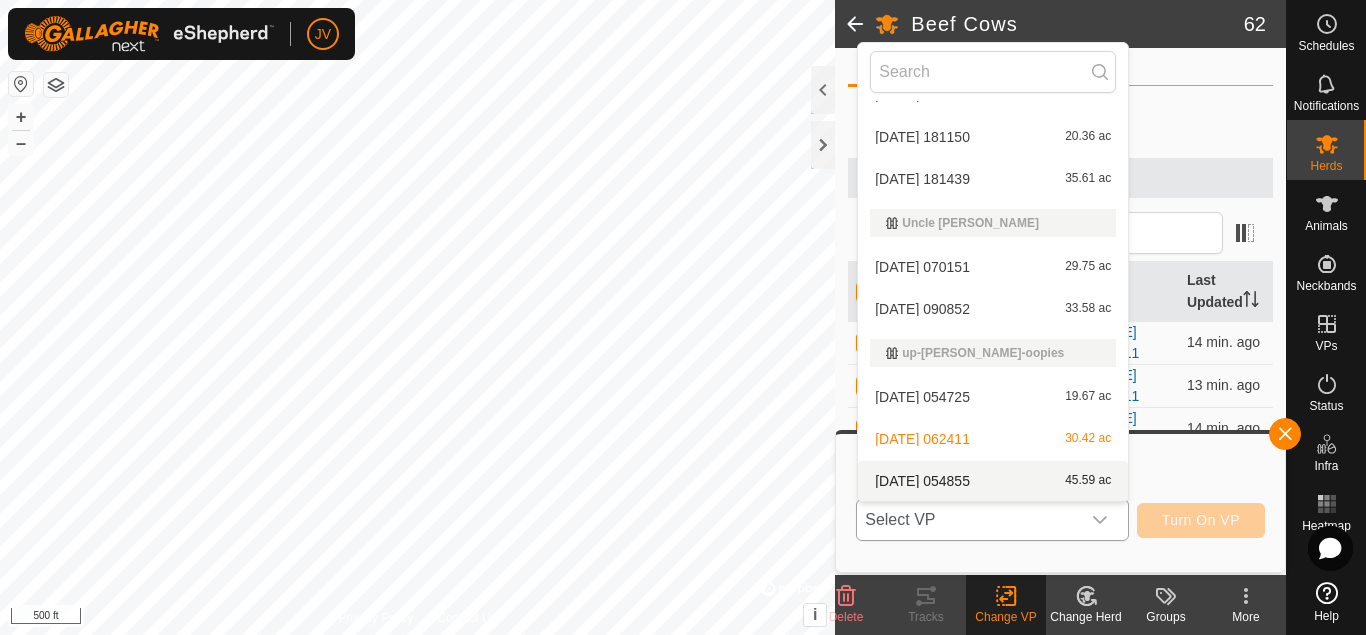 click on "[DATE] 054855  45.59 ac" at bounding box center (993, 481) 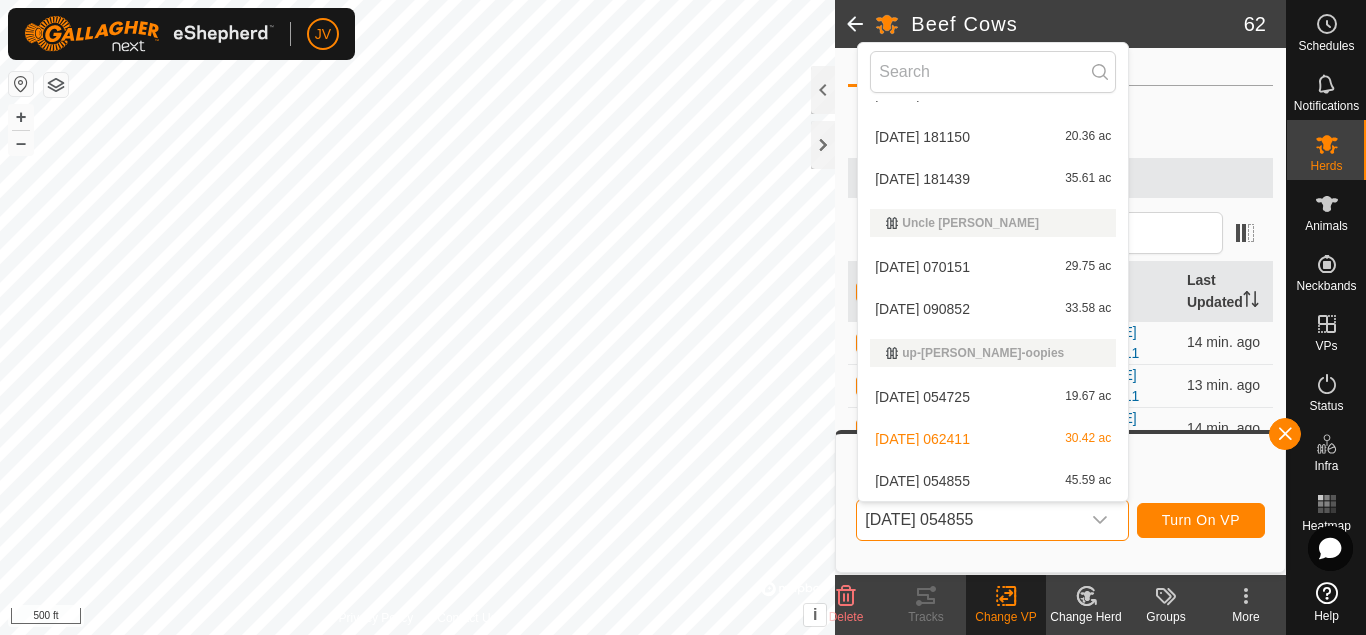 scroll, scrollTop: 0, scrollLeft: 0, axis: both 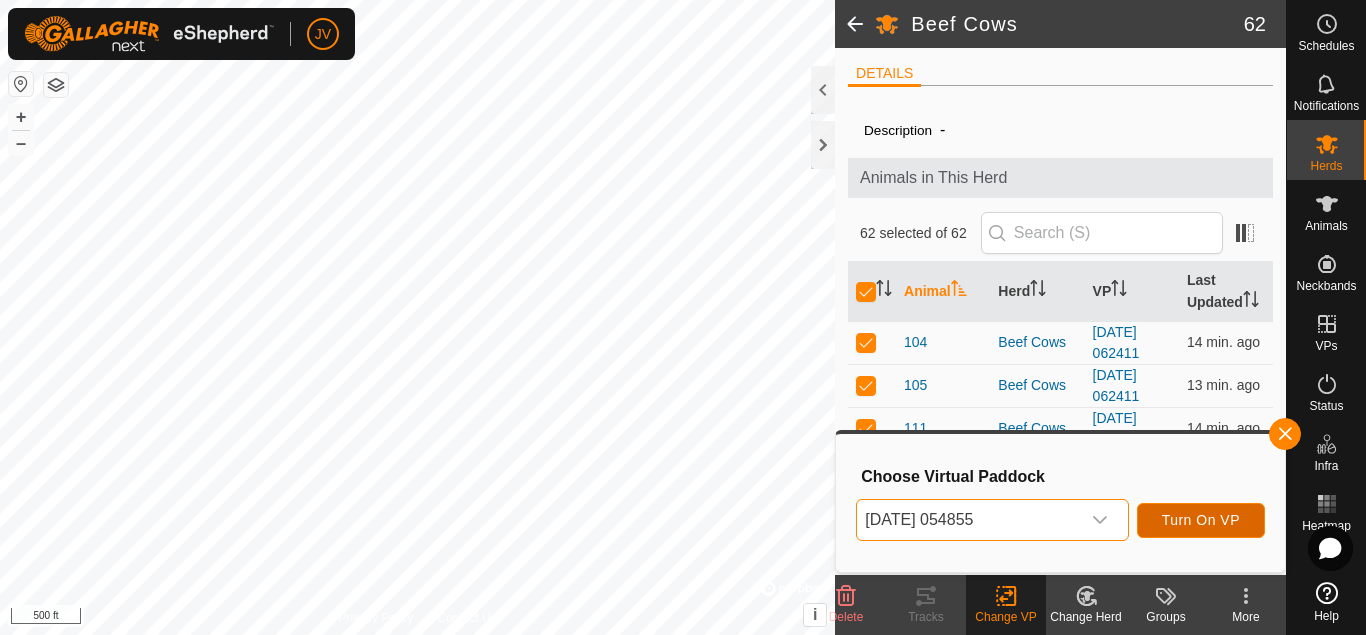 click on "Turn On VP" at bounding box center [1201, 520] 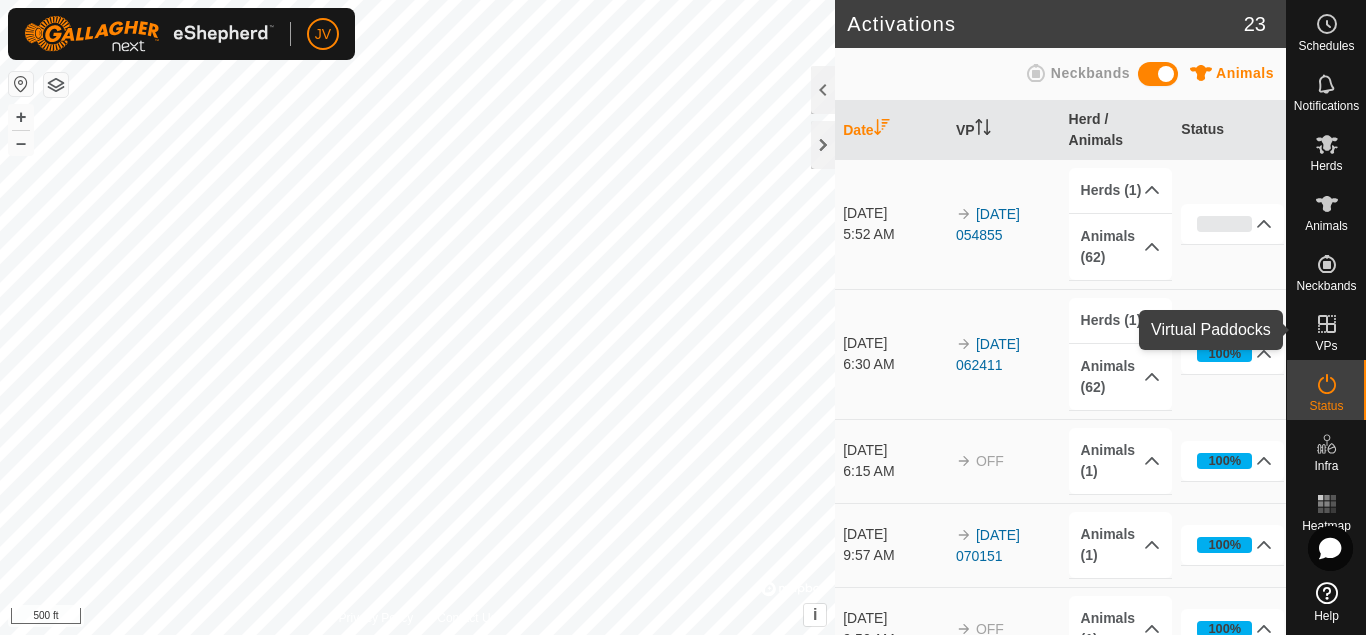 click 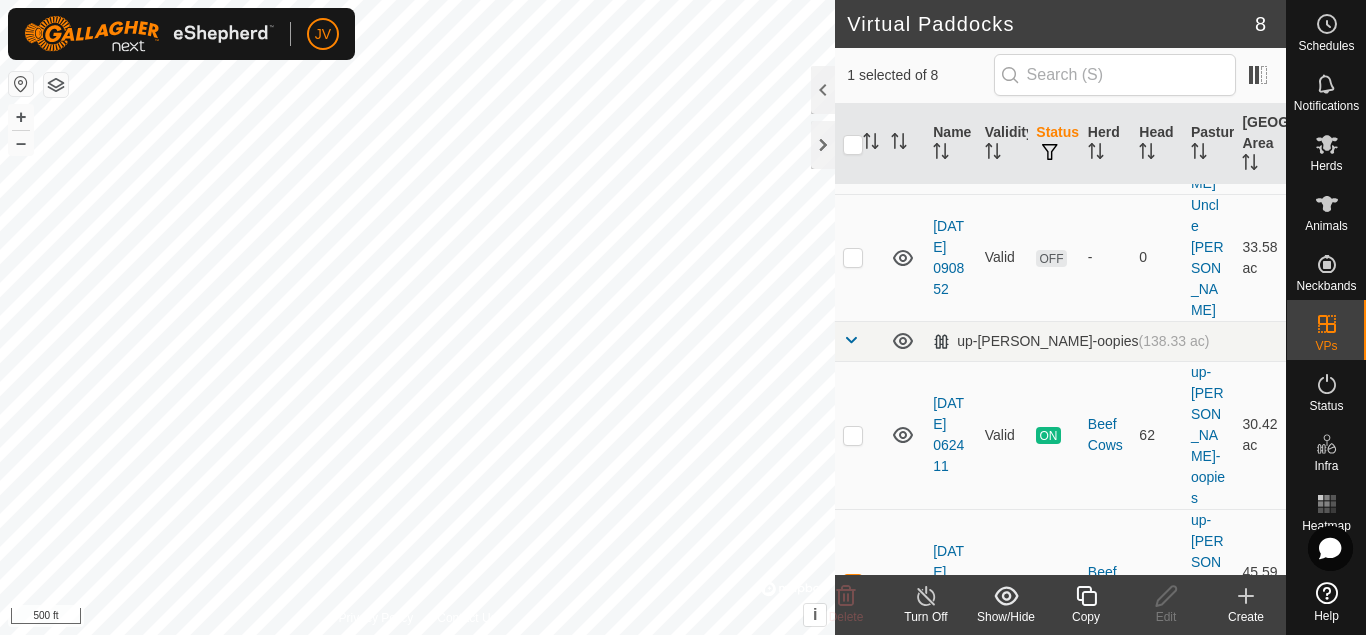 scroll, scrollTop: 449, scrollLeft: 0, axis: vertical 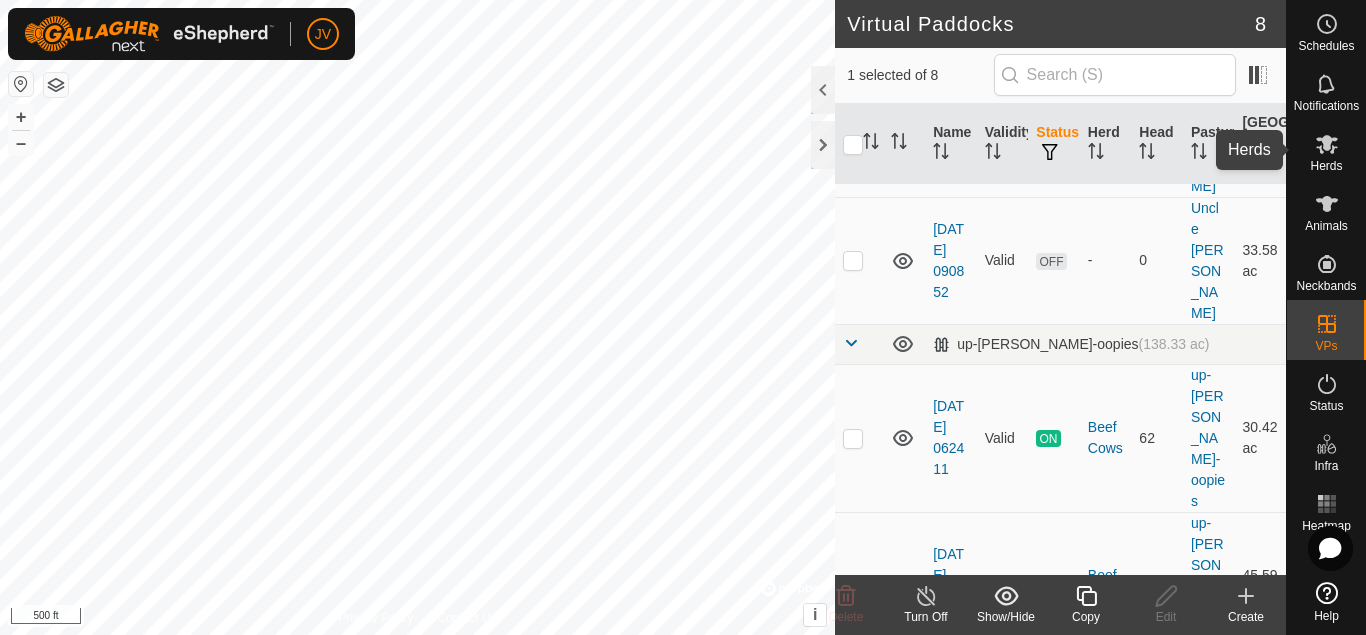 click 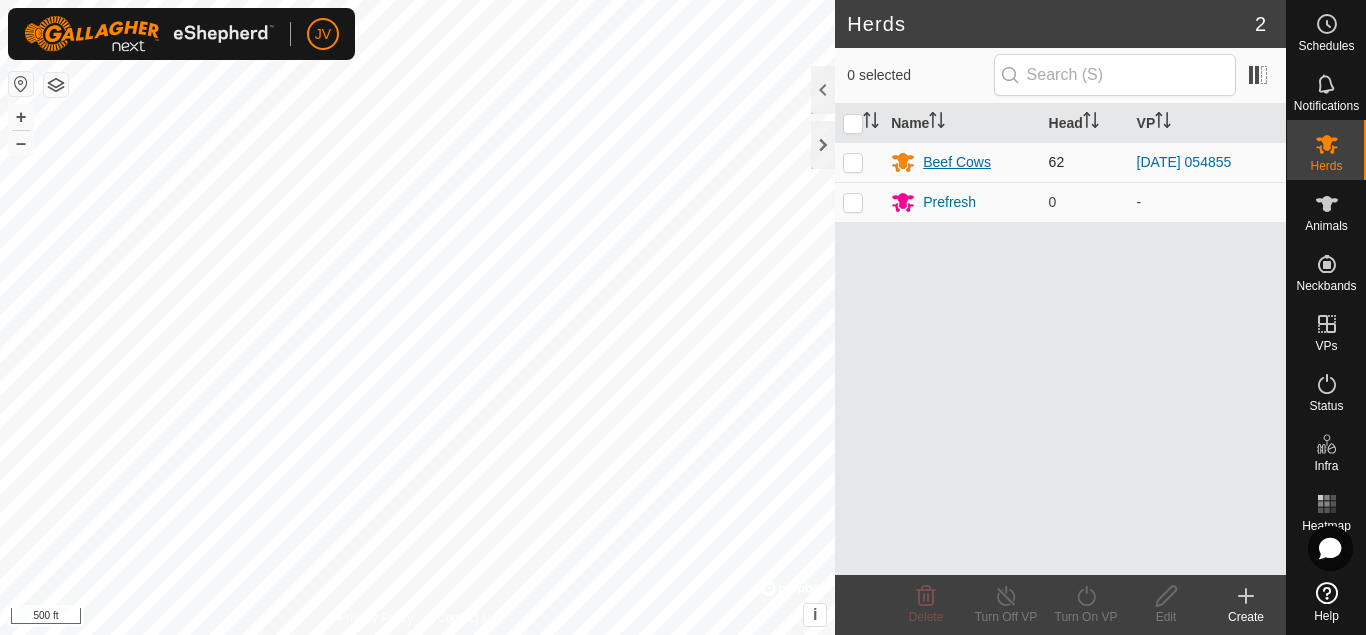 click on "Beef Cows" at bounding box center [957, 162] 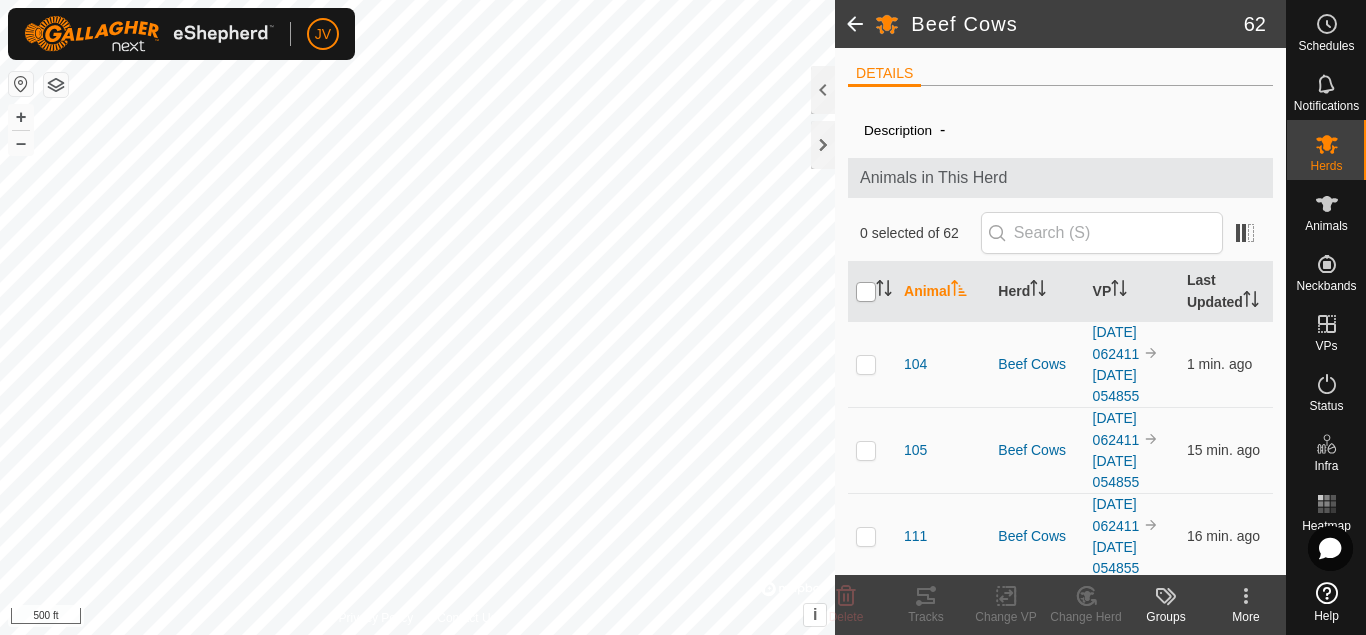 click at bounding box center (866, 292) 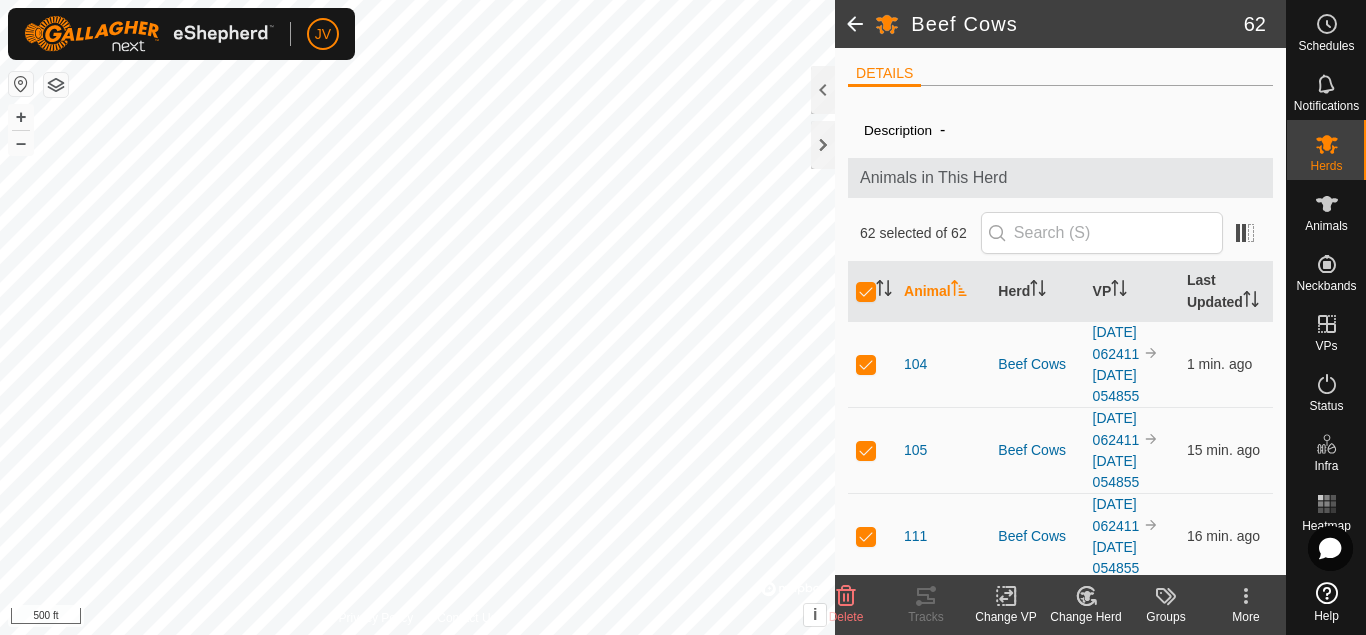 click 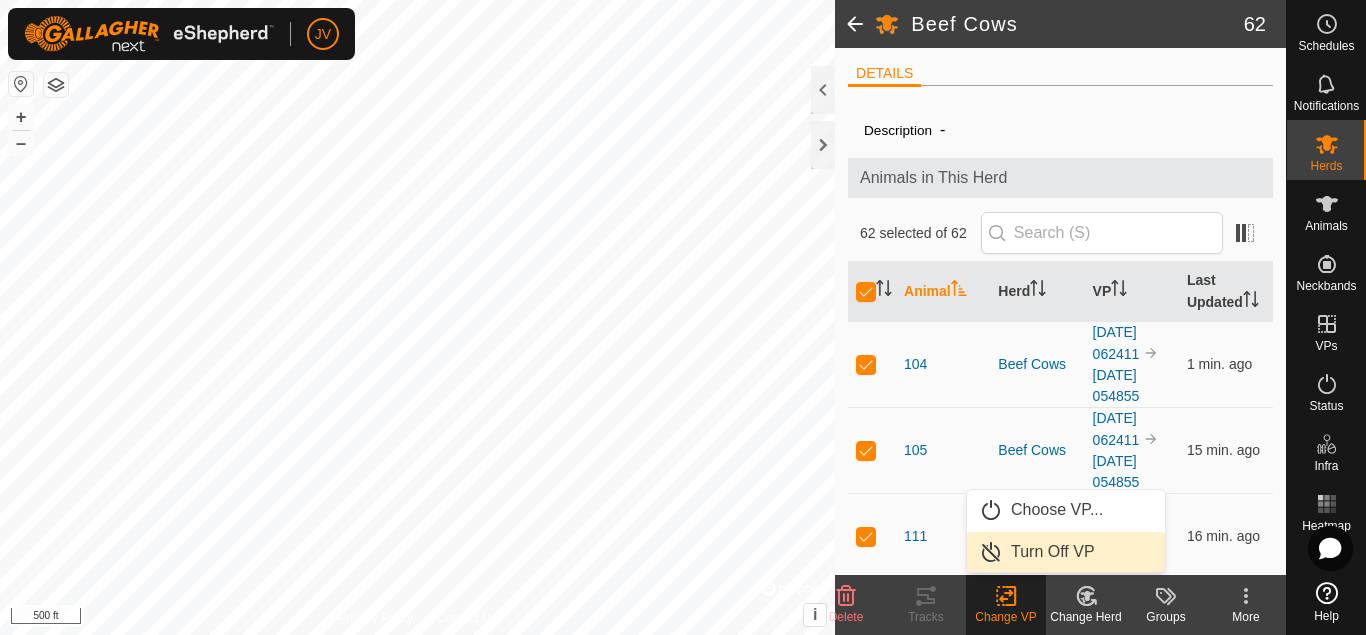 click on "Turn Off VP" at bounding box center (1066, 552) 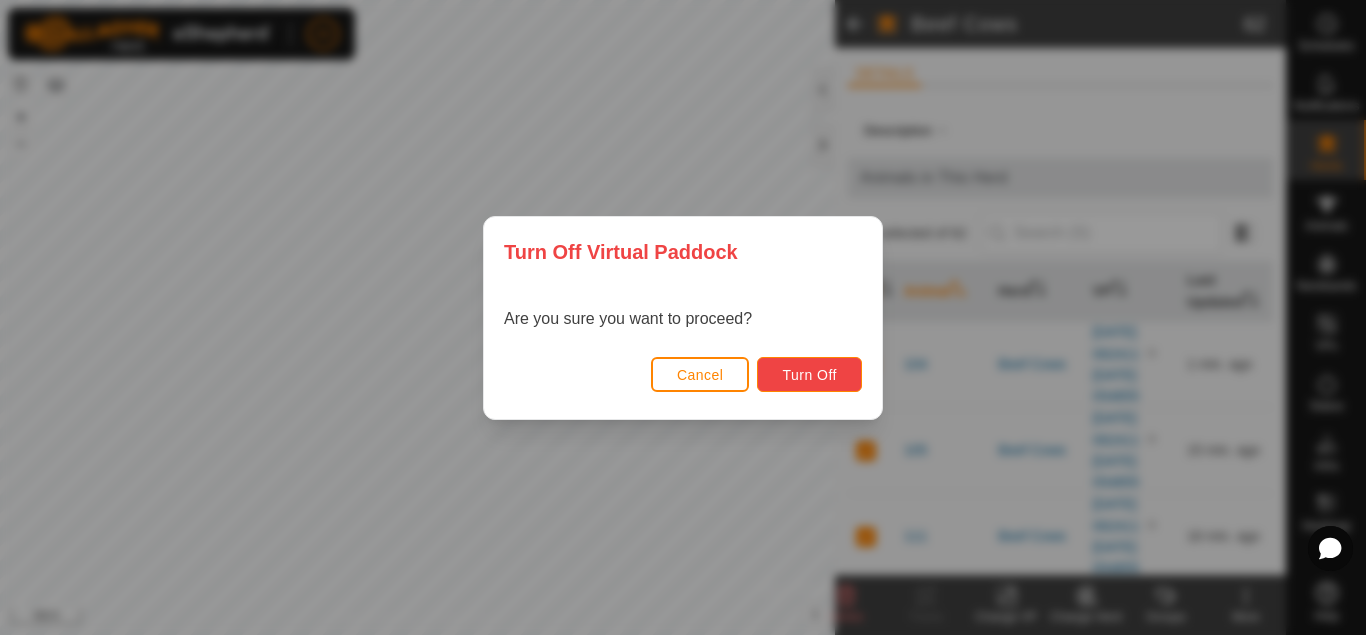 click on "Turn Off" at bounding box center (809, 375) 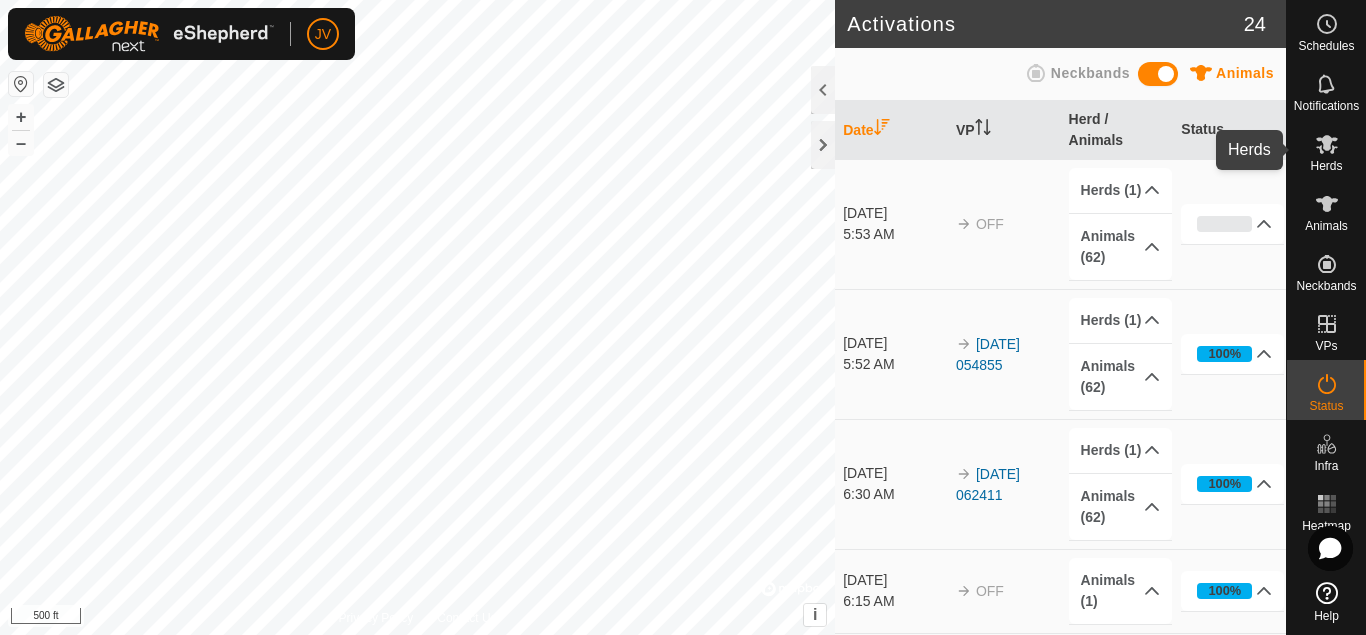 click 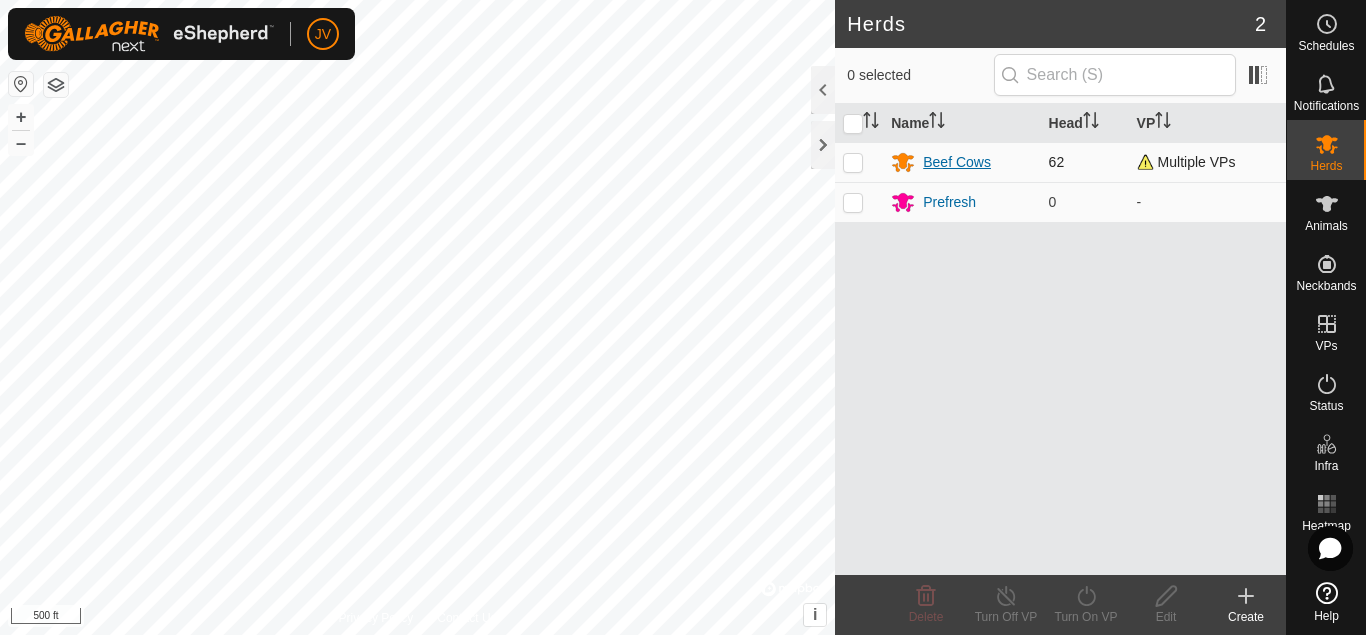 click on "Beef Cows" at bounding box center (957, 162) 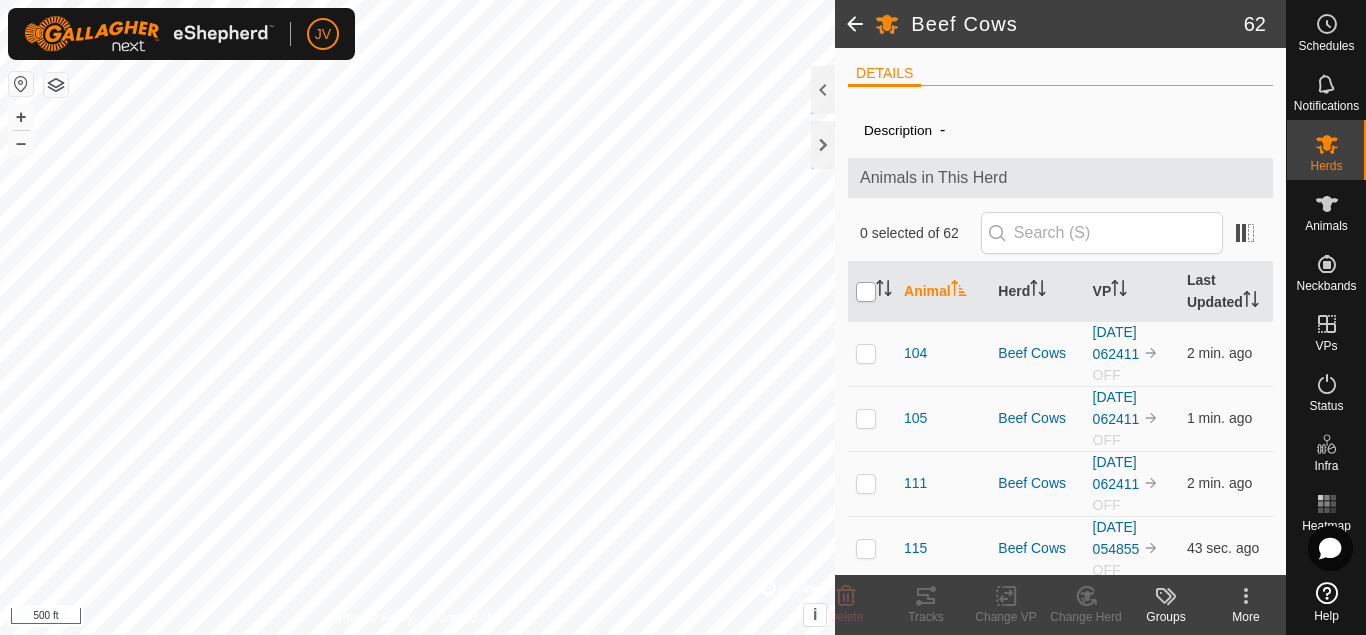 click at bounding box center [866, 292] 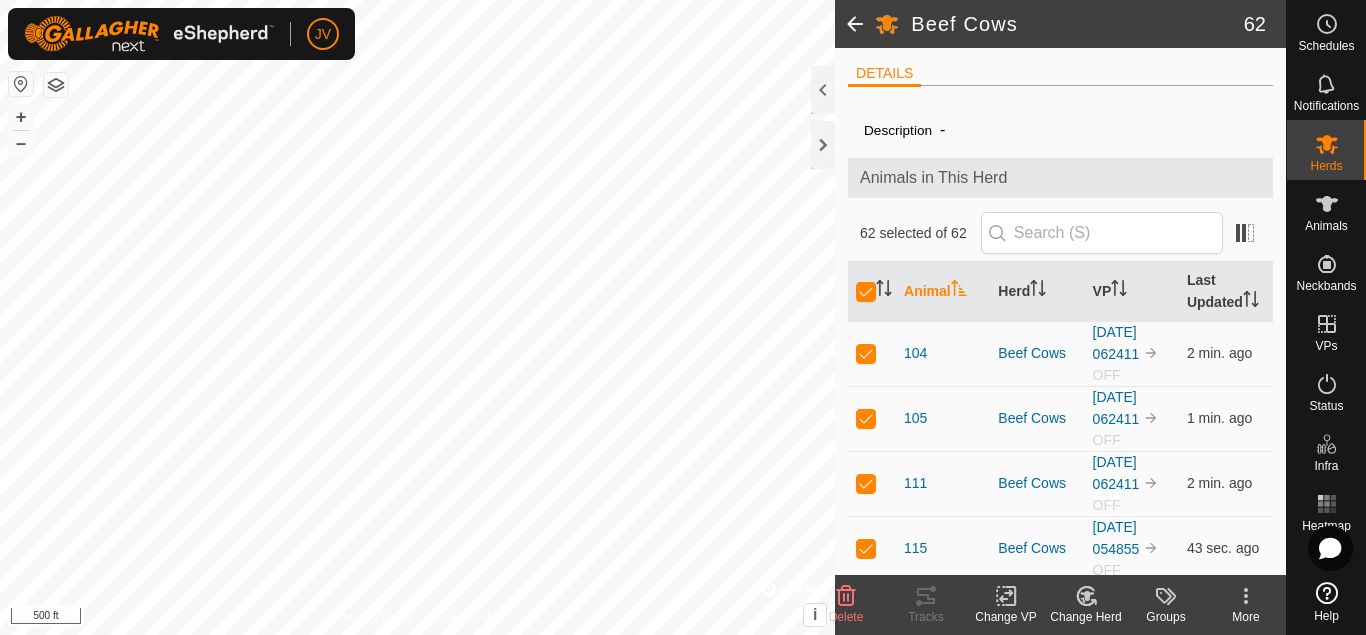 click 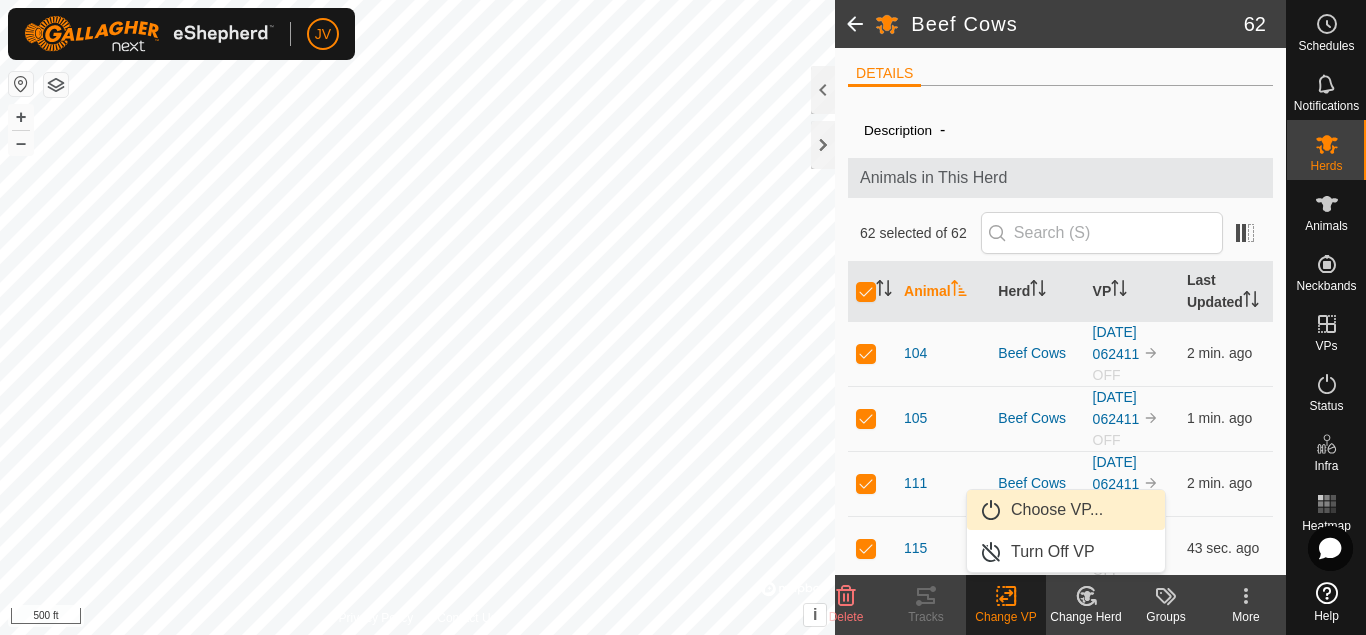 click on "Choose VP..." at bounding box center [1066, 510] 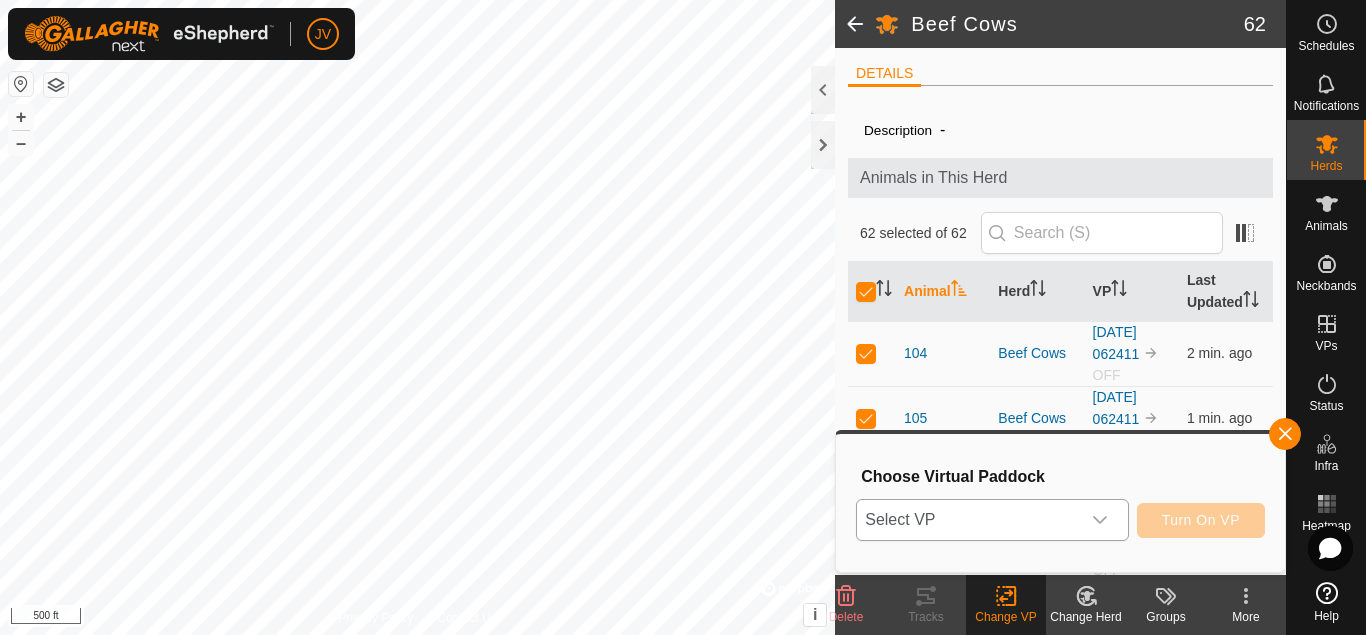 click 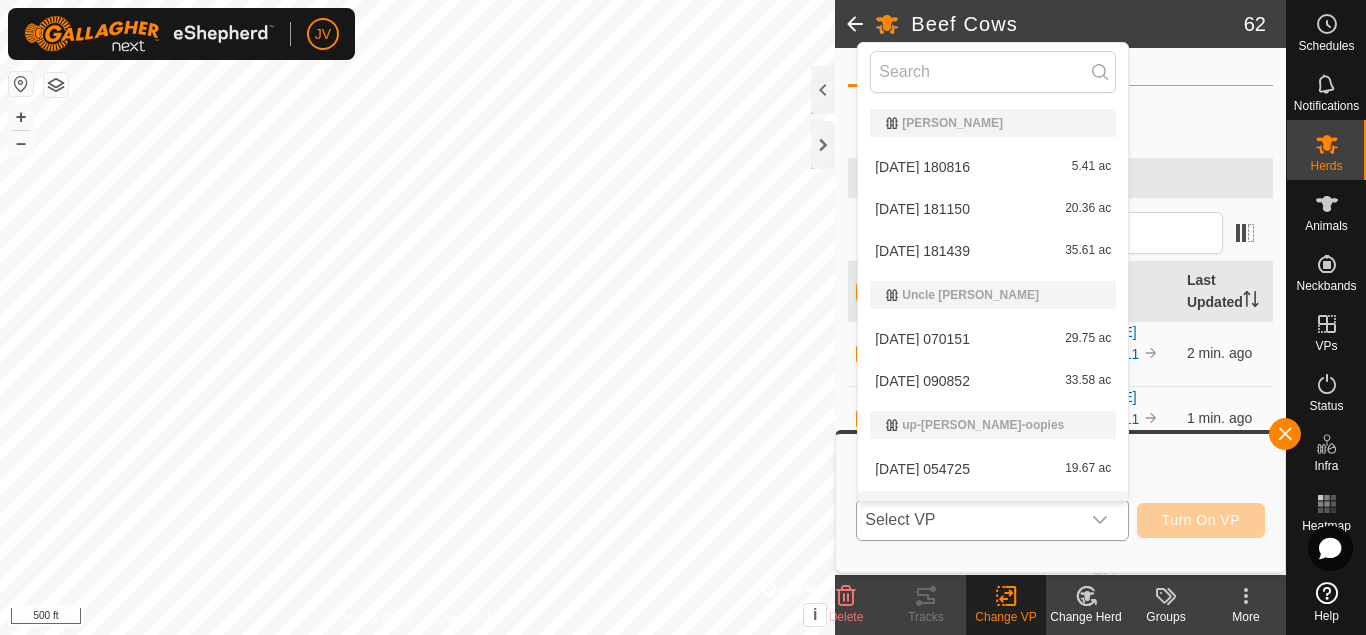 scroll, scrollTop: 30, scrollLeft: 0, axis: vertical 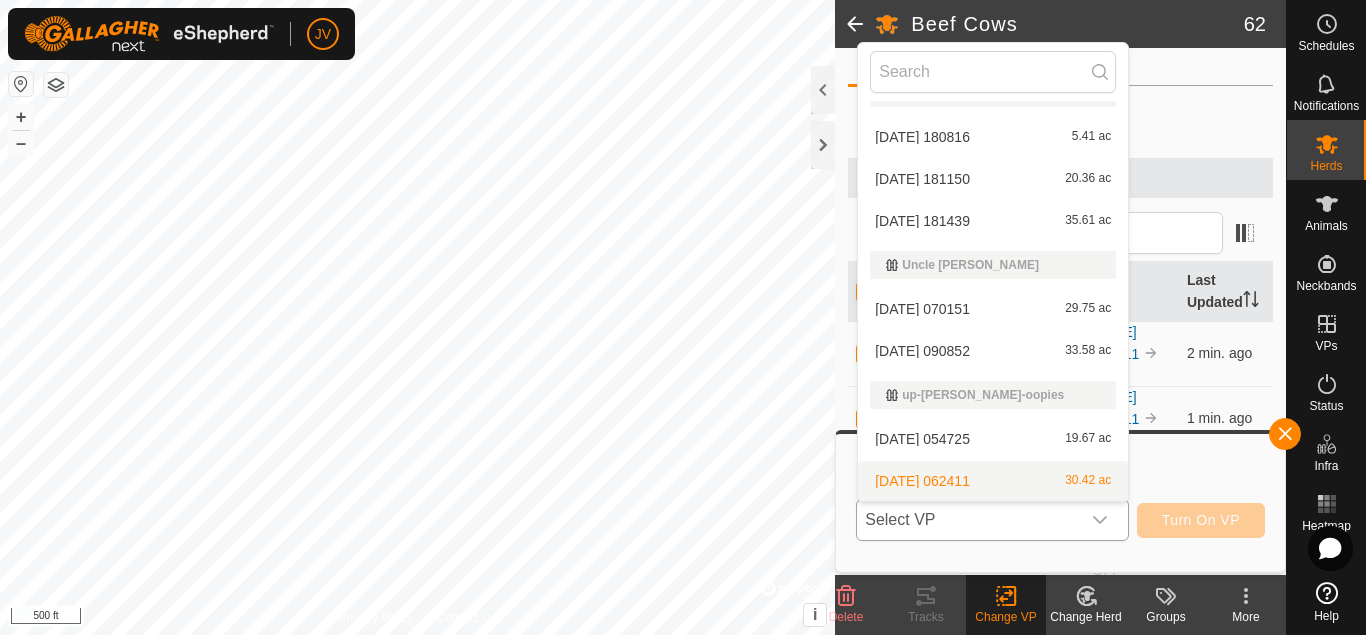 drag, startPoint x: 995, startPoint y: 450, endPoint x: 956, endPoint y: 489, distance: 55.154327 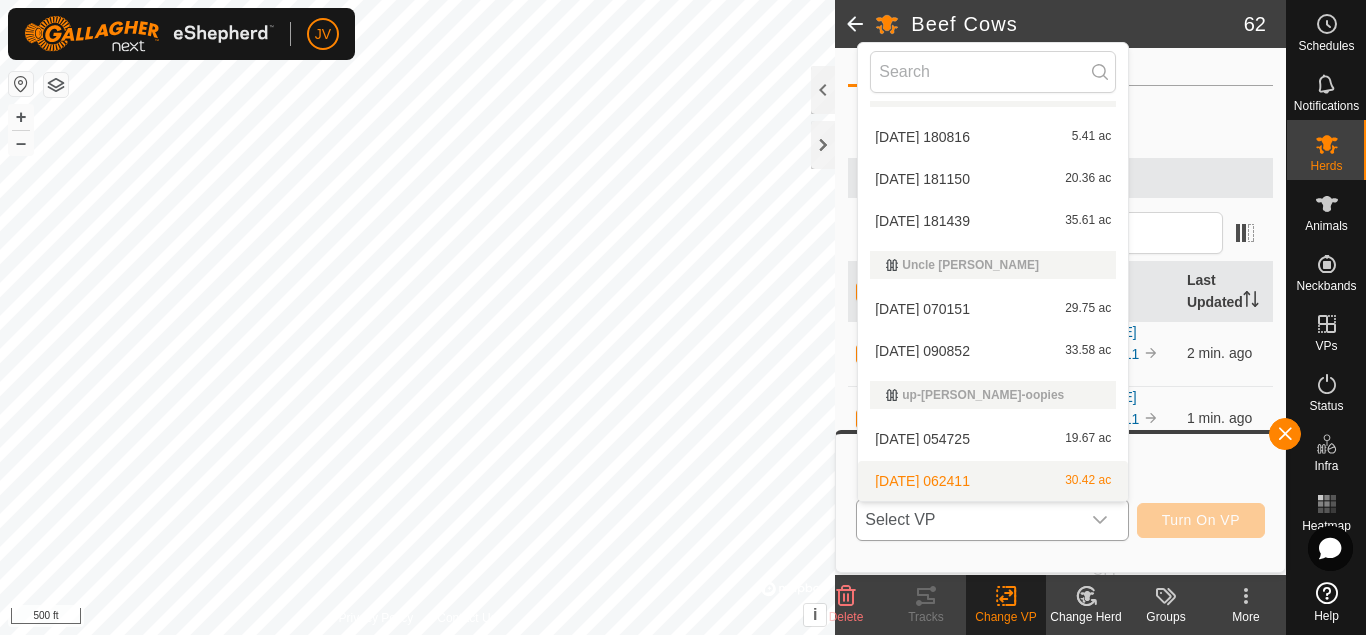 click on "[PERSON_NAME] [DATE] [DATE]  5.41 ac  [DATE] 181150  20.36 ac  [DATE] 181439  35.61 ac  Uncle [PERSON_NAME] [DATE] 070151  29.75 ac  [DATE] 090852  33.58 ac  up-[PERSON_NAME]-oopies [DATE] 054725  19.67 ac  [DATE] 062411  30.42 ac  [DATE] 054855  45.59 ac" at bounding box center (993, 307) 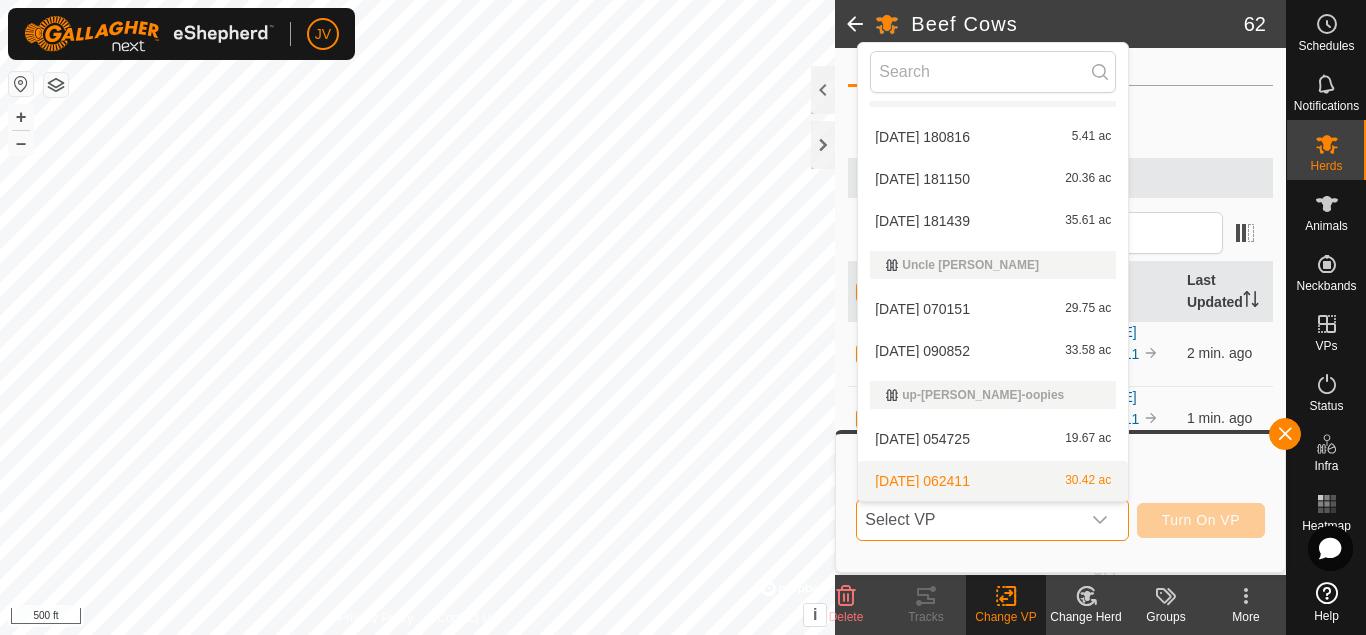 scroll, scrollTop: 72, scrollLeft: 0, axis: vertical 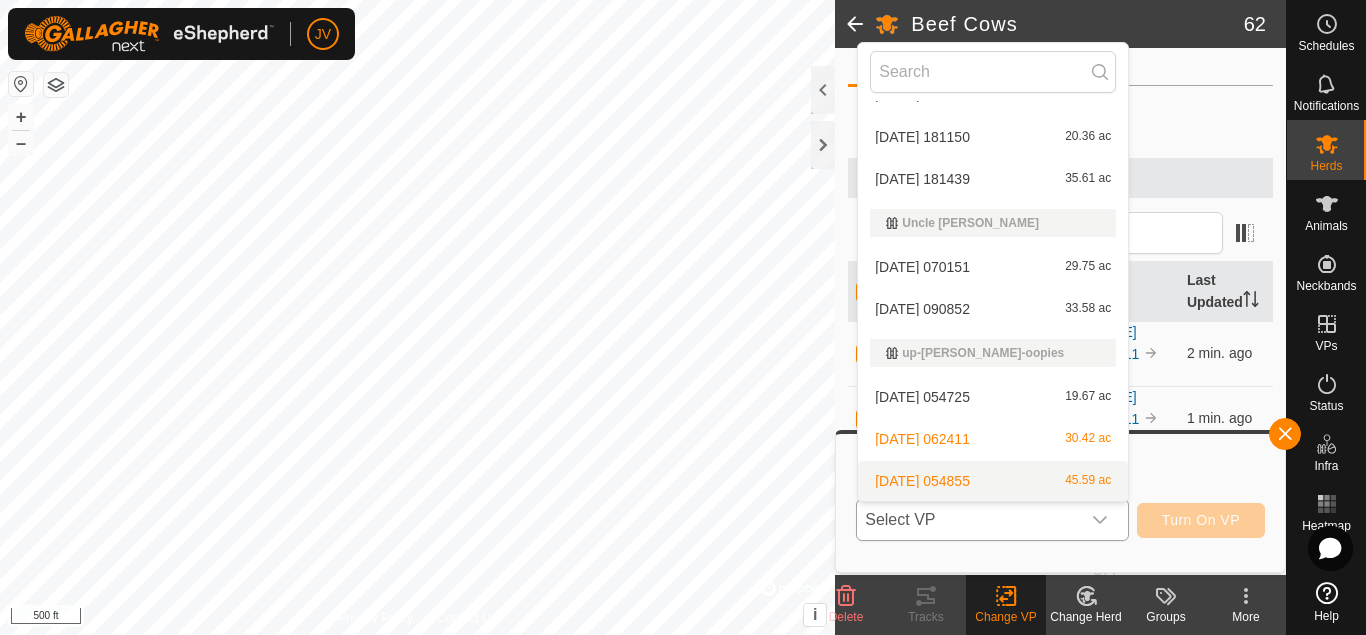 click on "[DATE] 054855  45.59 ac" at bounding box center (993, 481) 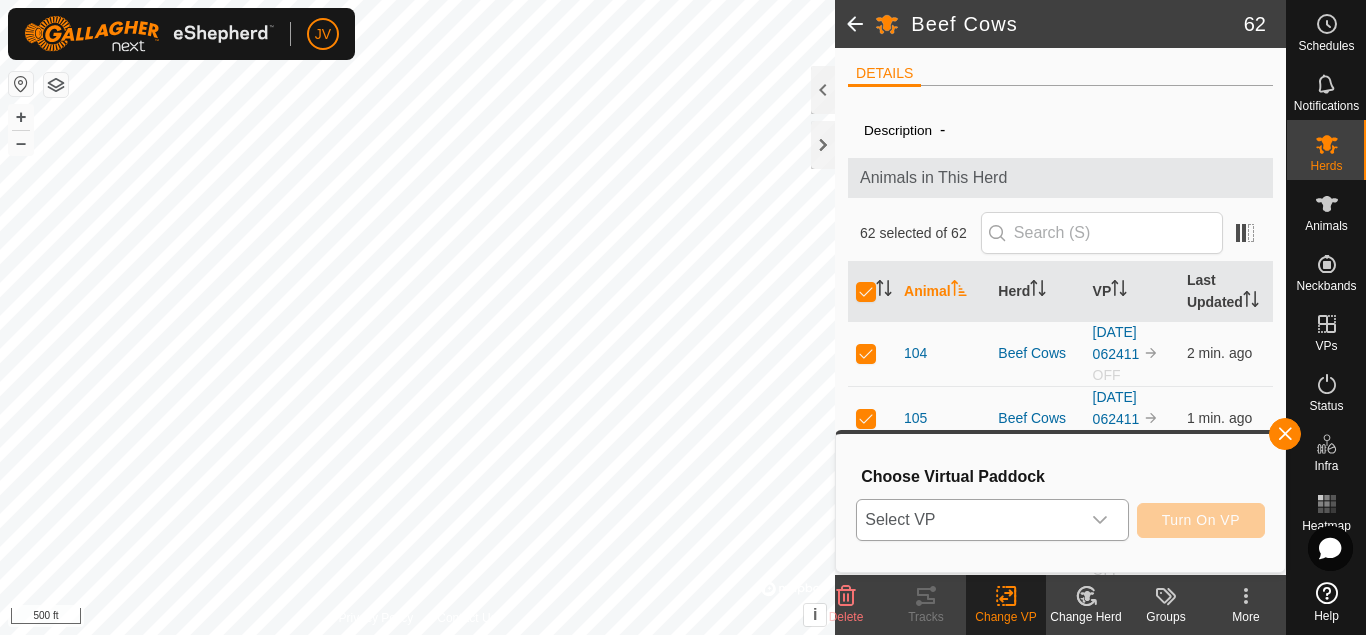 scroll, scrollTop: 72, scrollLeft: 0, axis: vertical 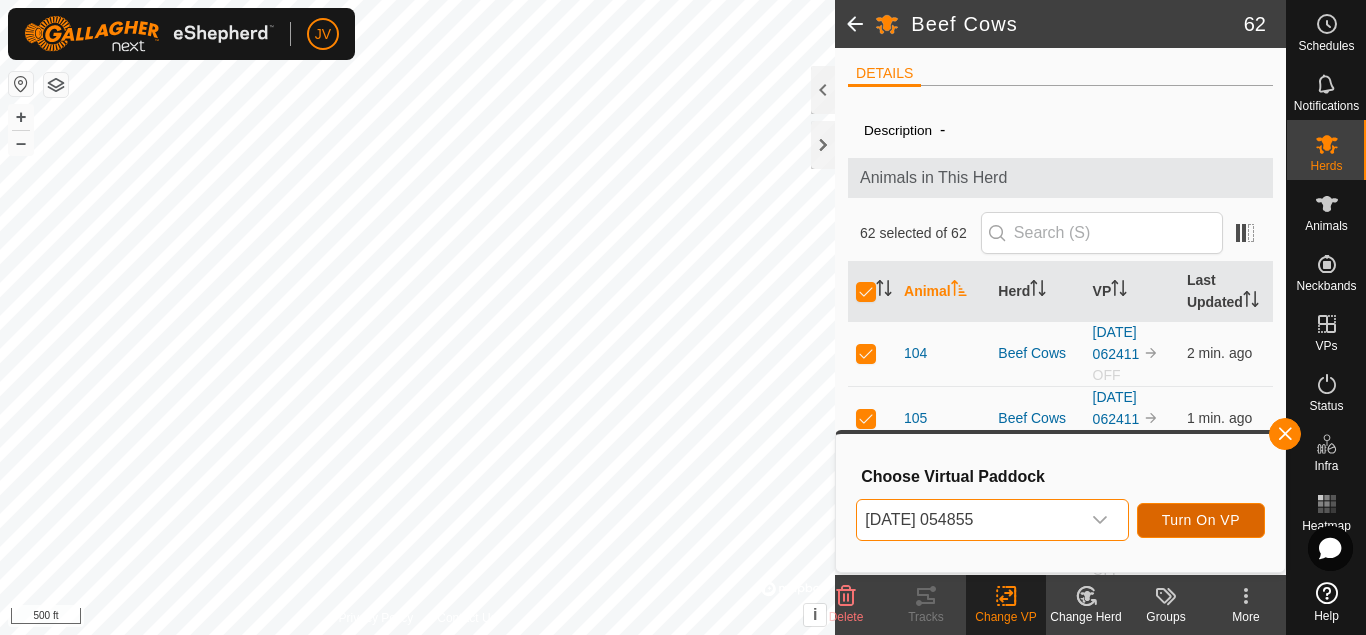 click on "Turn On VP" at bounding box center (1201, 520) 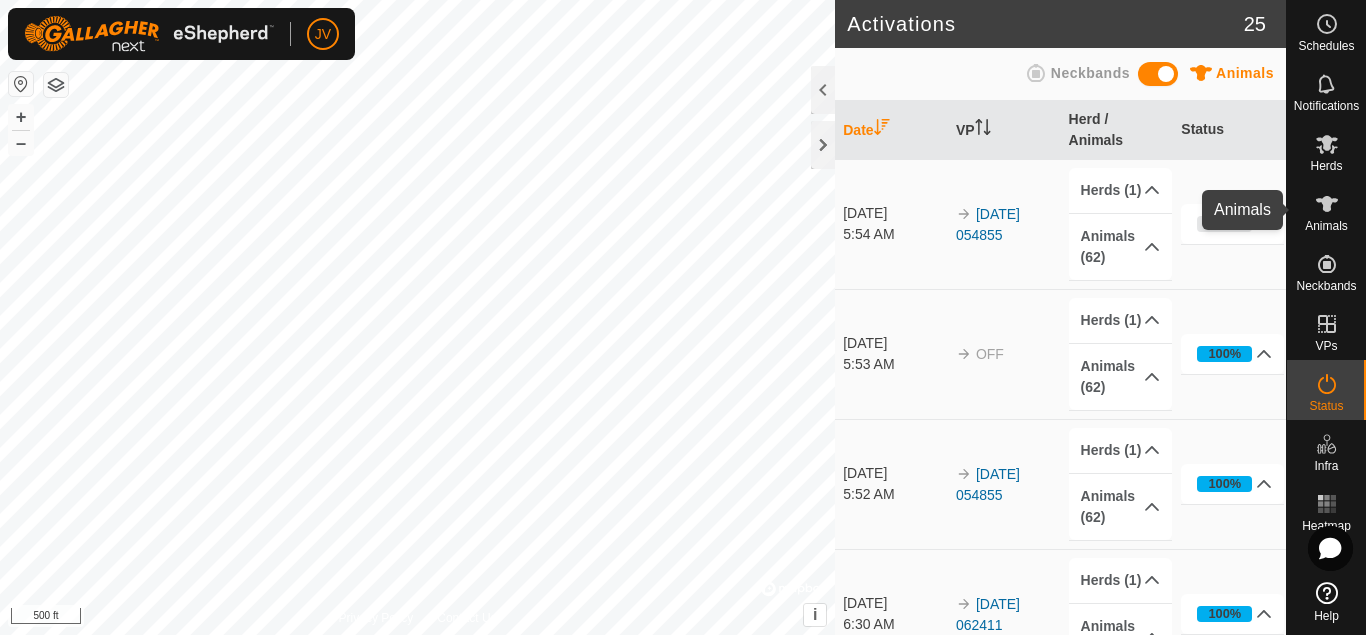 click 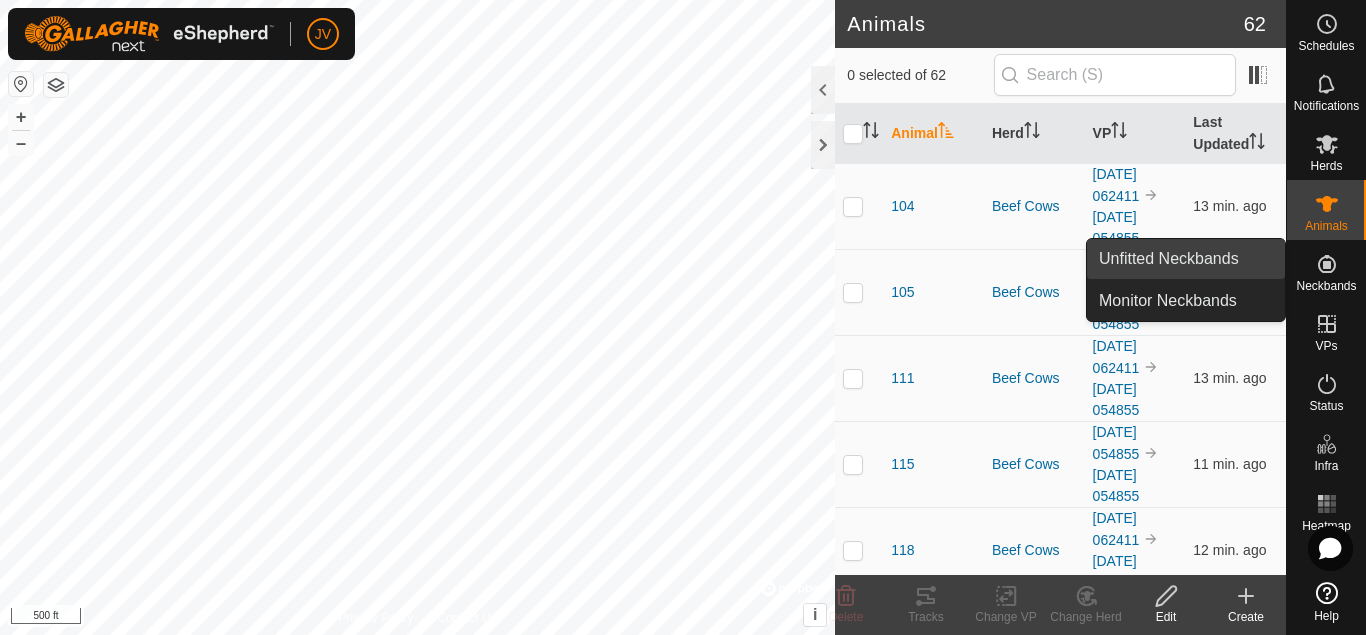 click on "Unfitted Neckbands" at bounding box center [1186, 259] 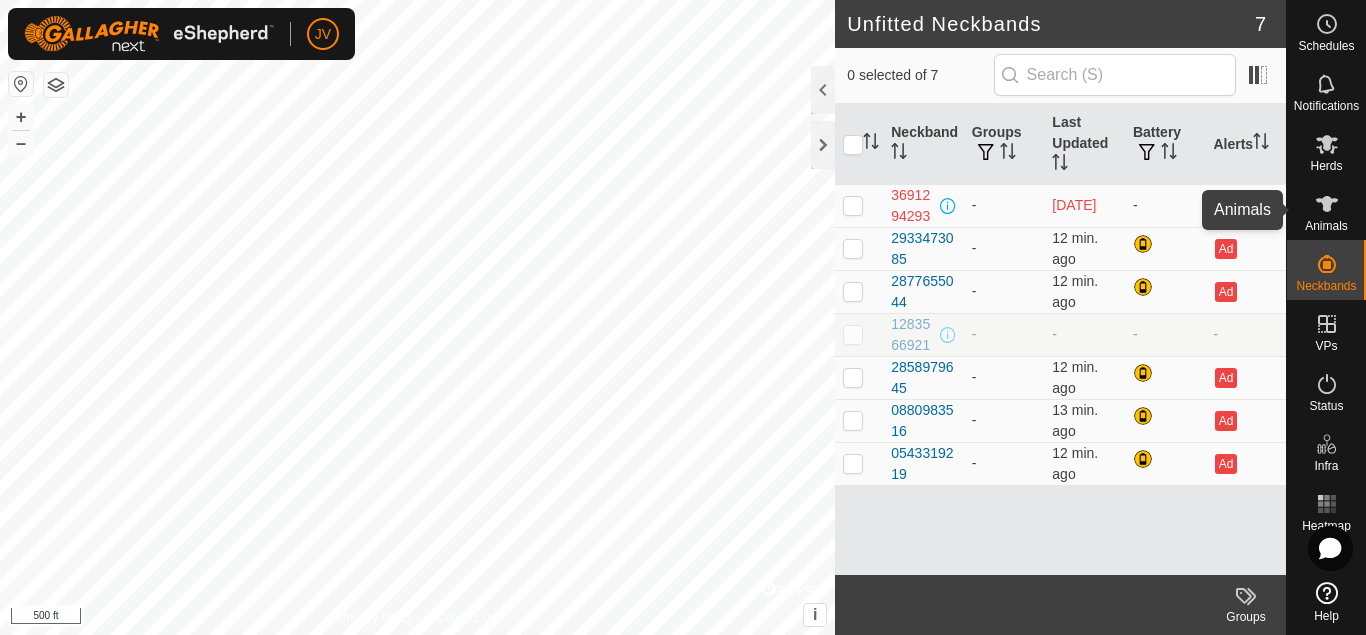 click 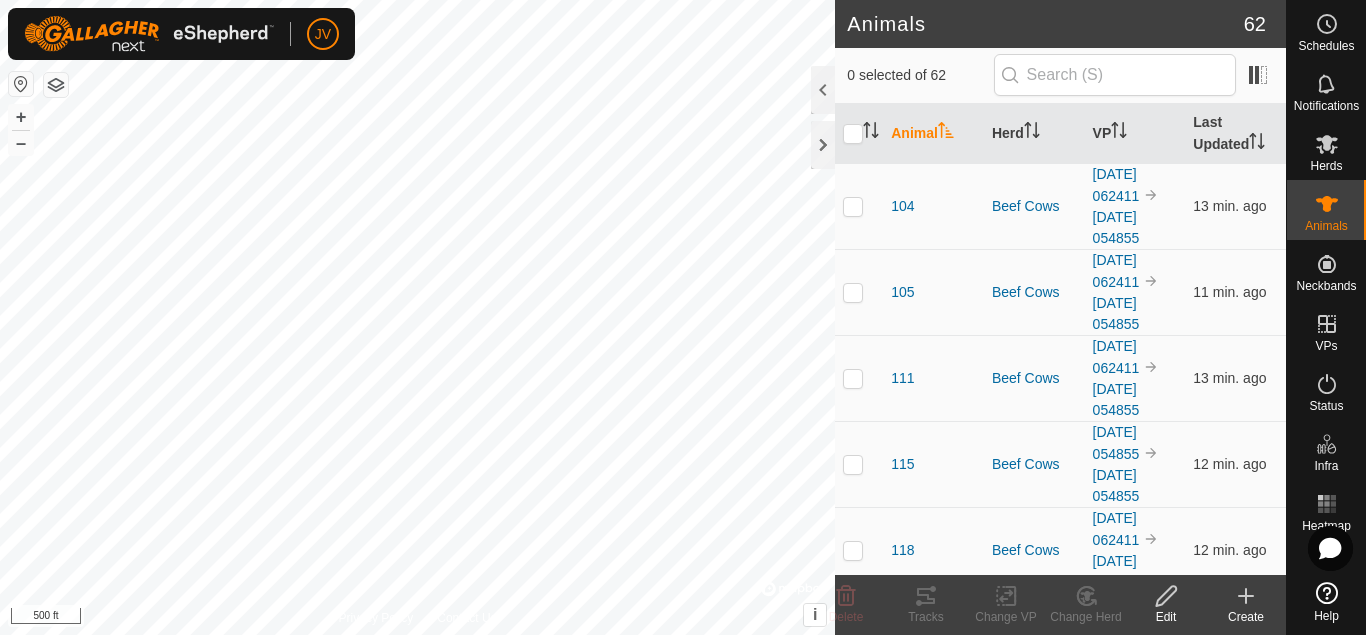 click 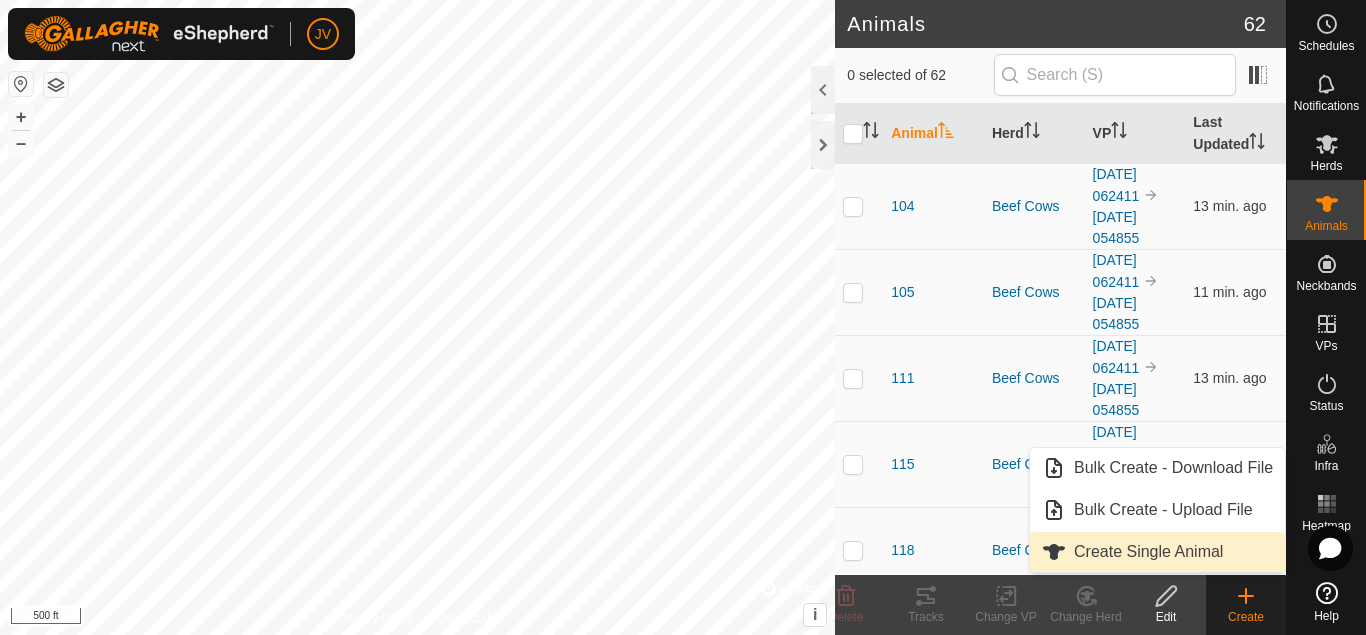 click on "Create Single Animal" at bounding box center (1157, 552) 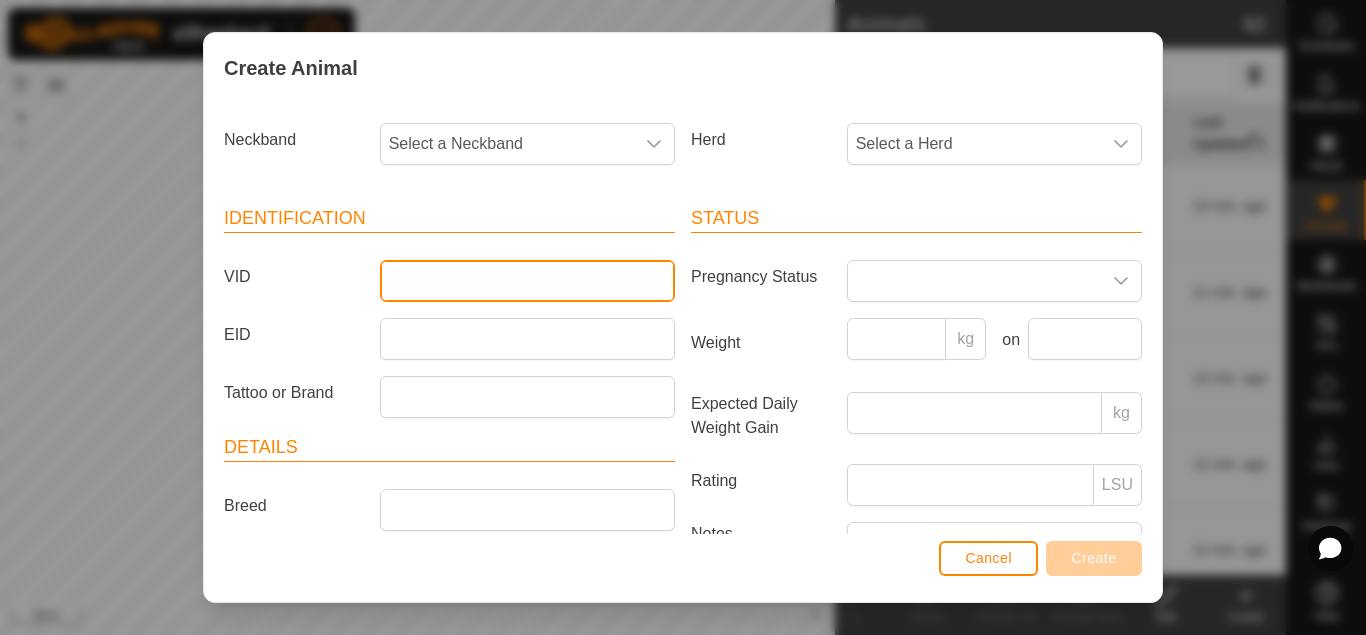 click on "VID" at bounding box center [527, 281] 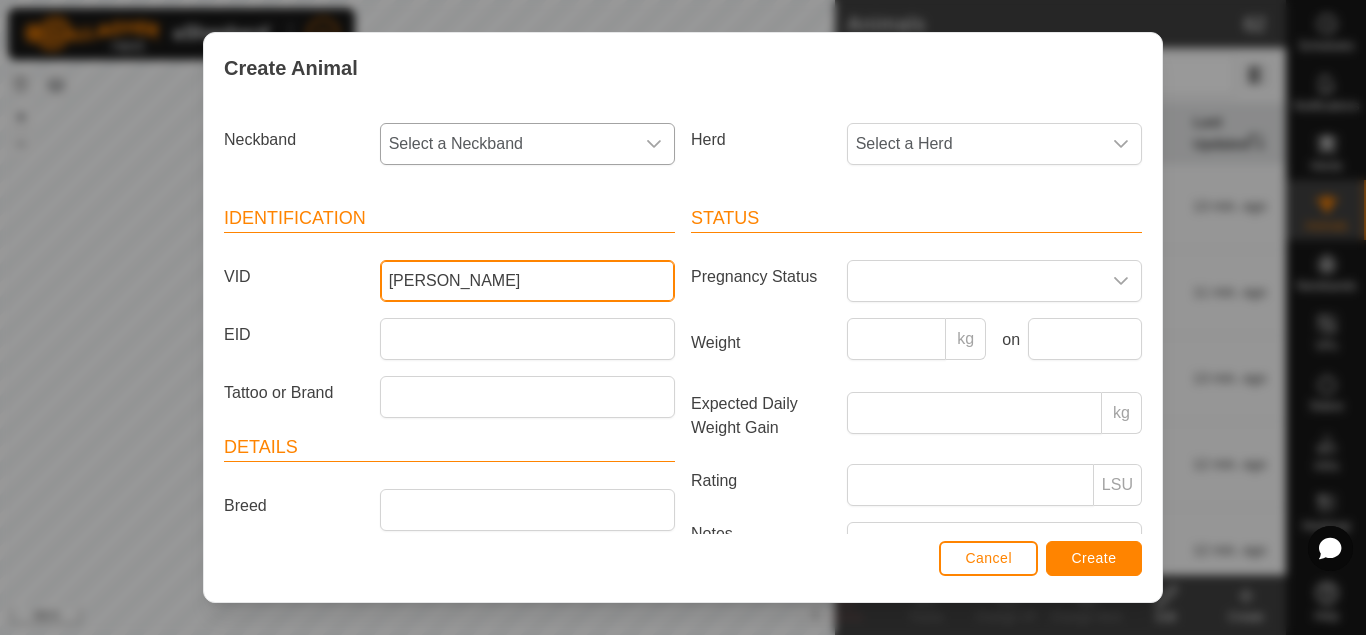 type on "[PERSON_NAME]" 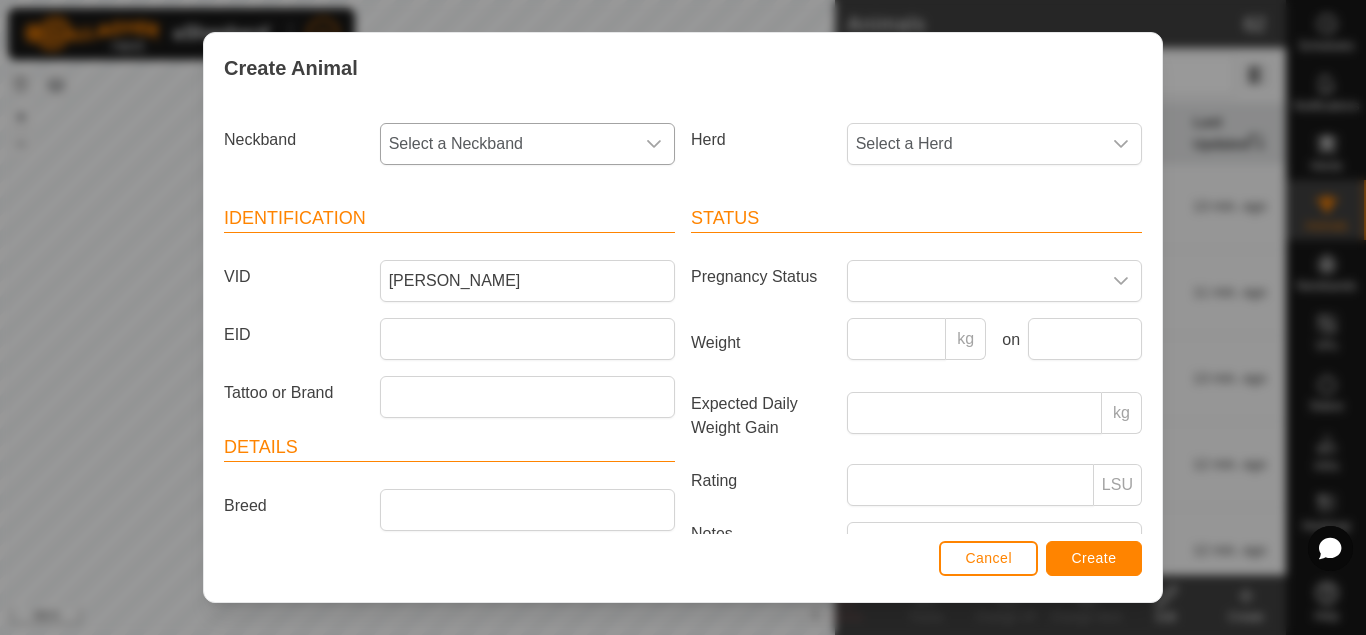 click 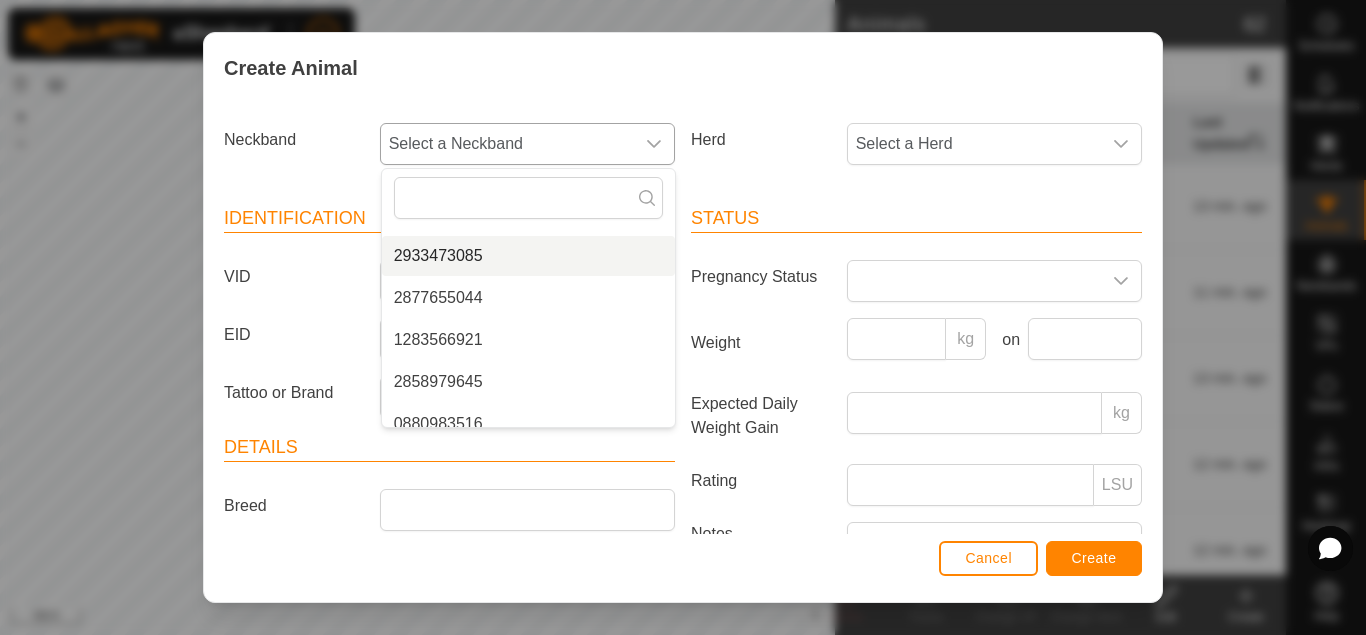 scroll, scrollTop: 83, scrollLeft: 0, axis: vertical 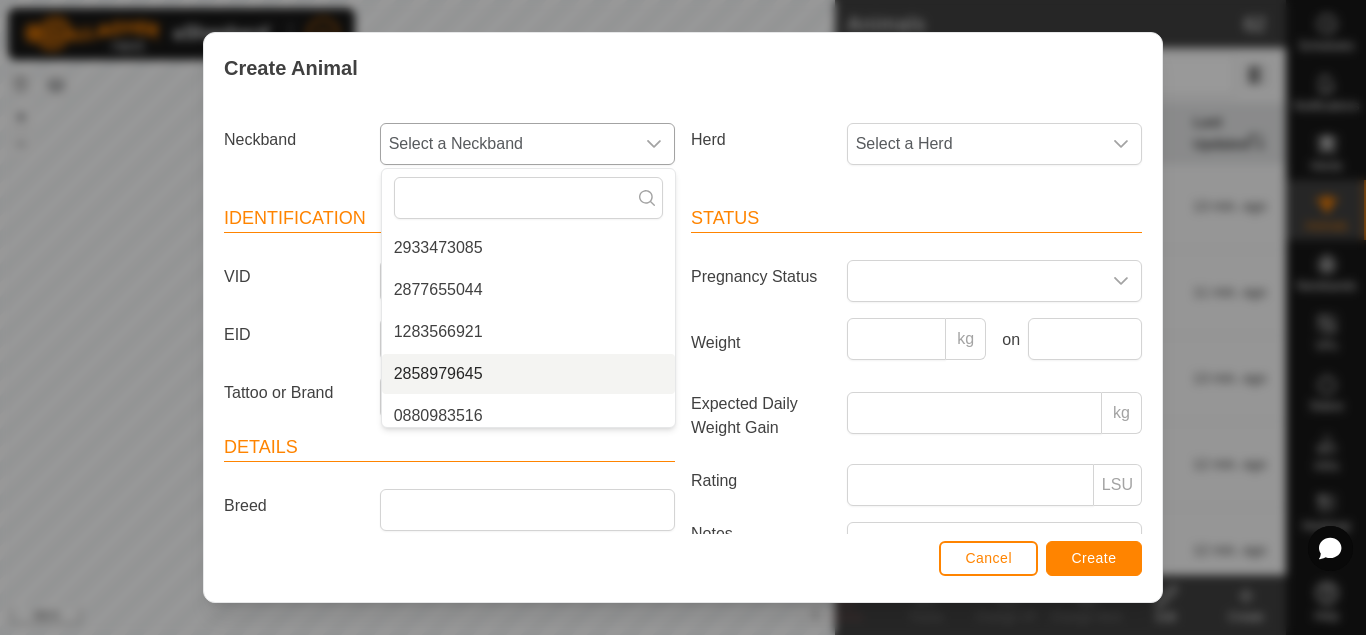 click on "2858979645" at bounding box center (528, 374) 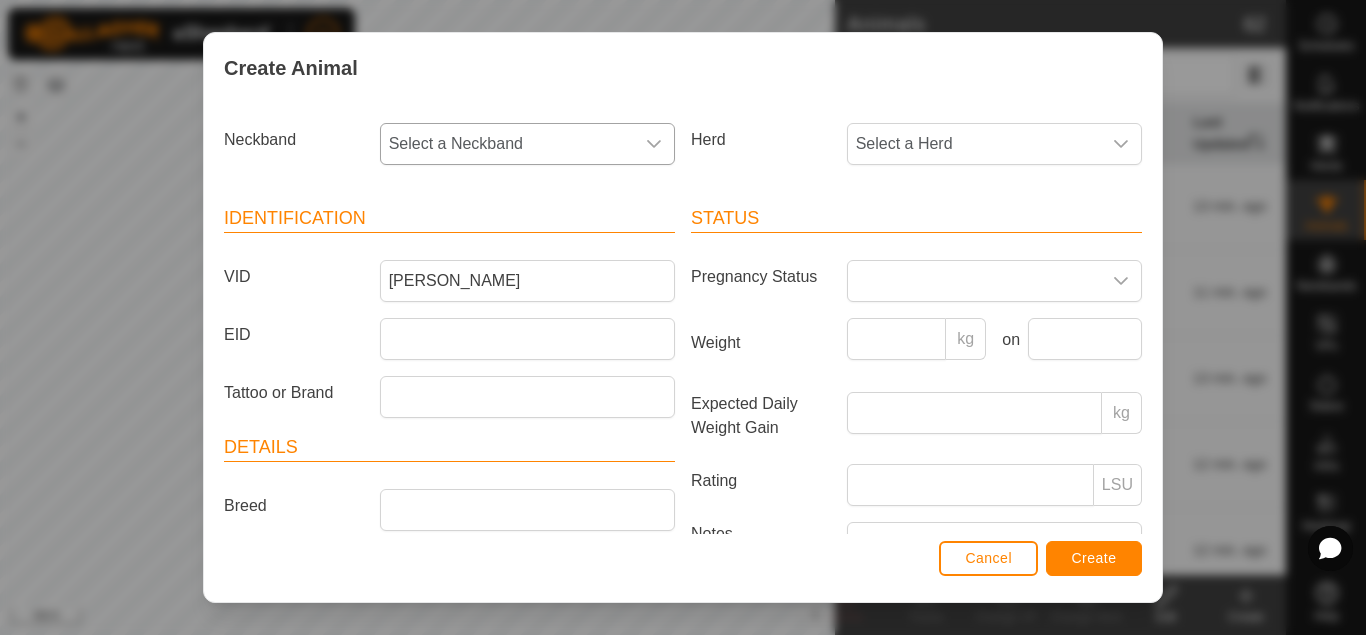 scroll, scrollTop: 83, scrollLeft: 0, axis: vertical 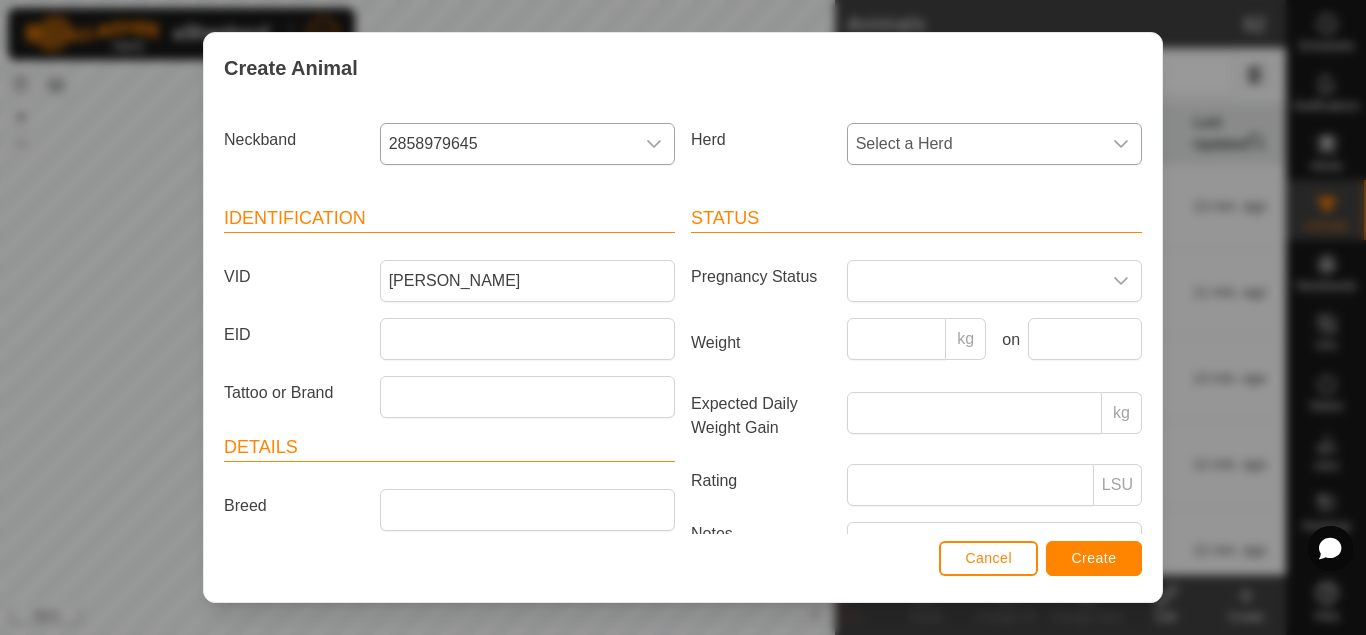 click 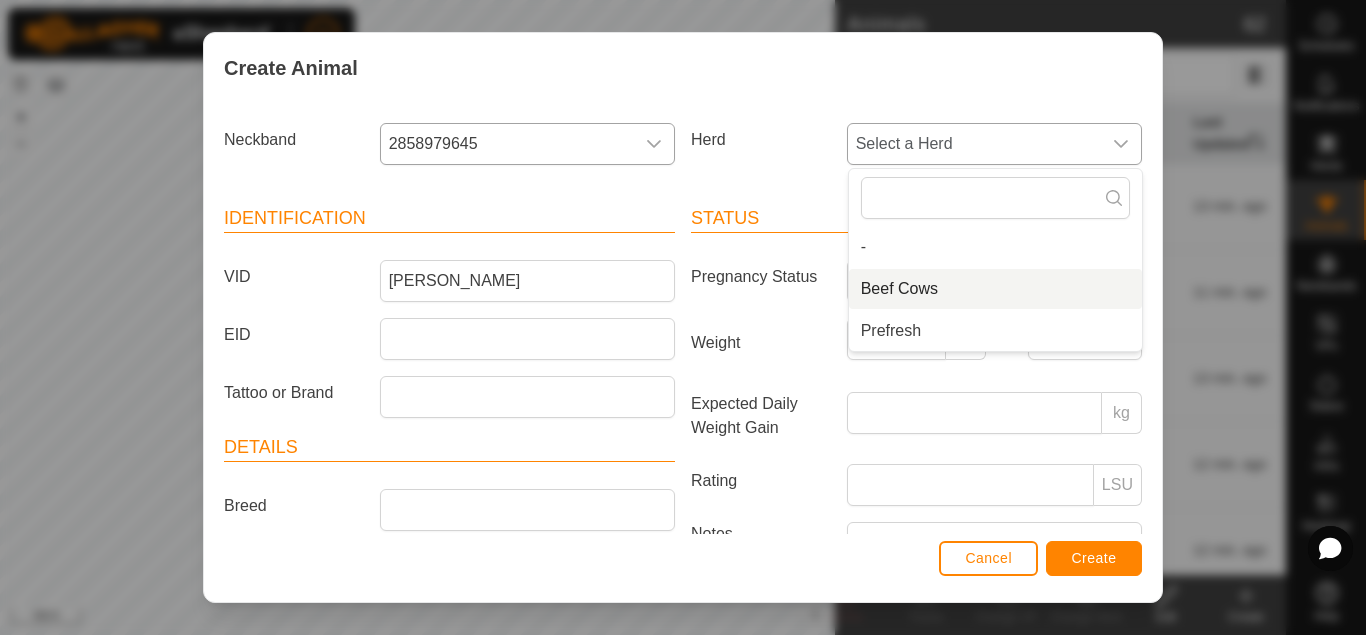 click on "Beef Cows" at bounding box center [995, 289] 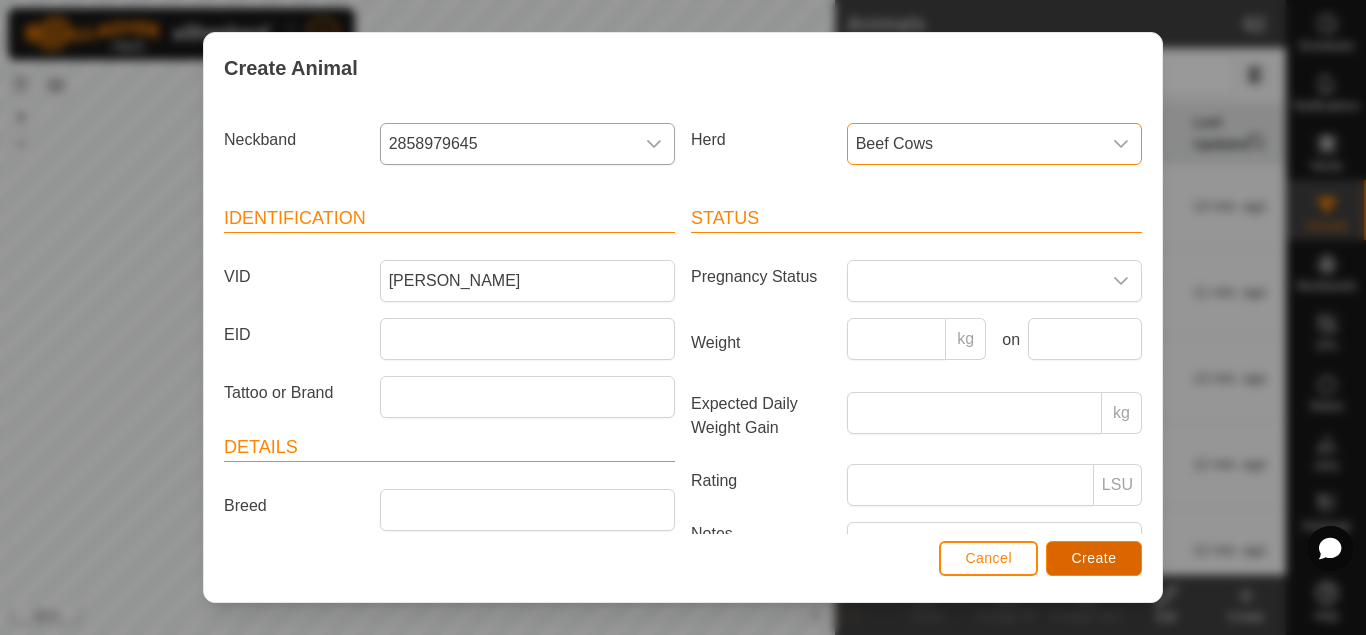 click on "Create" at bounding box center (1094, 558) 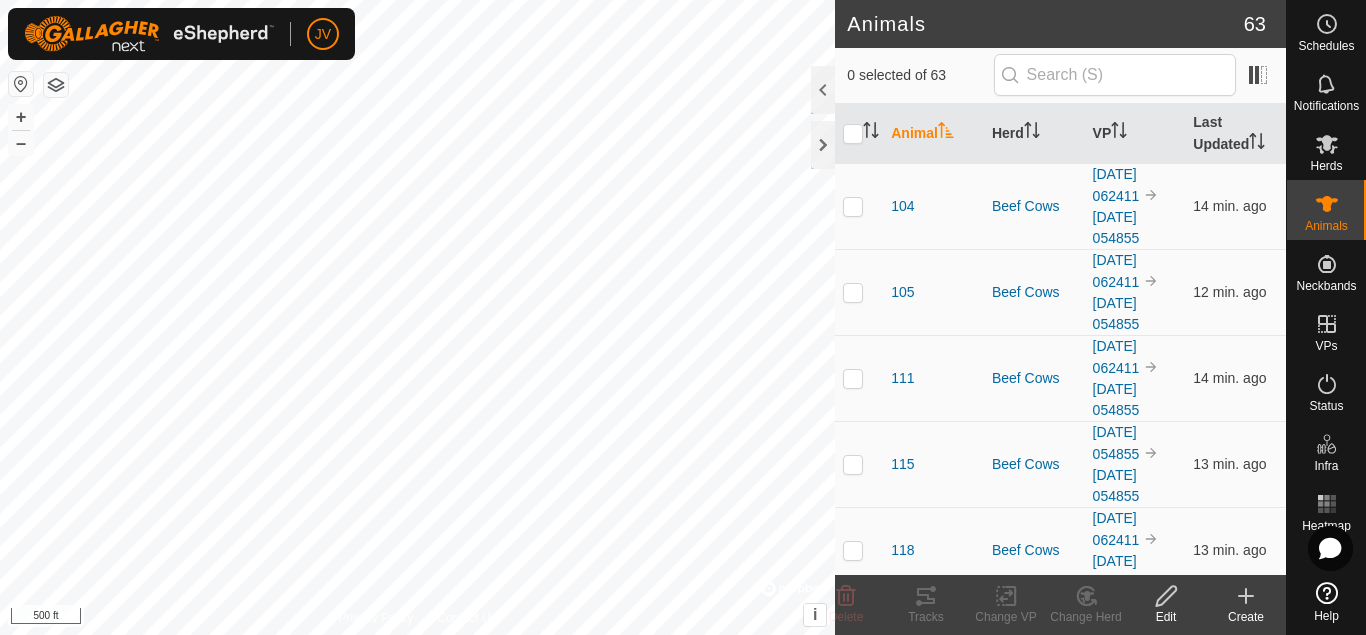 scroll, scrollTop: 0, scrollLeft: 0, axis: both 